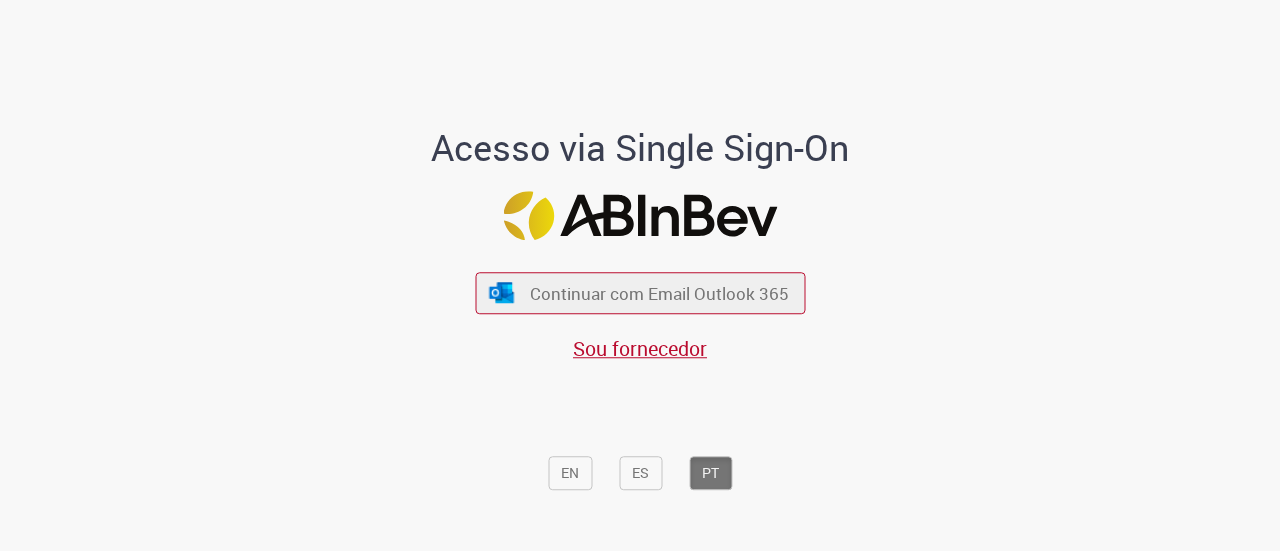 scroll, scrollTop: 0, scrollLeft: 0, axis: both 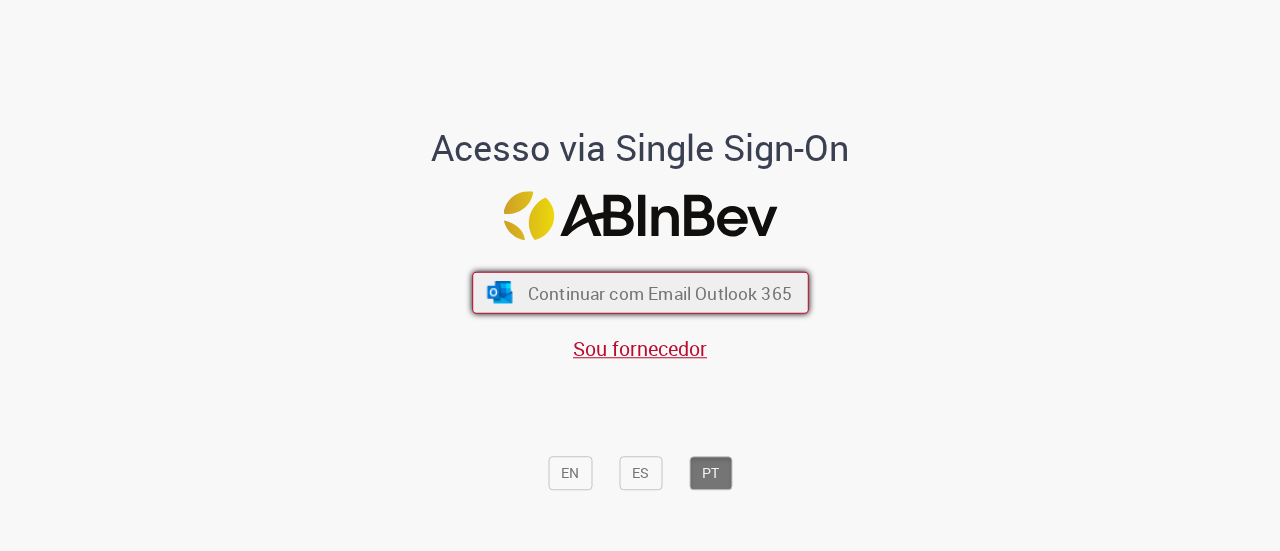 click on "Continuar com Email Outlook 365" at bounding box center (659, 292) 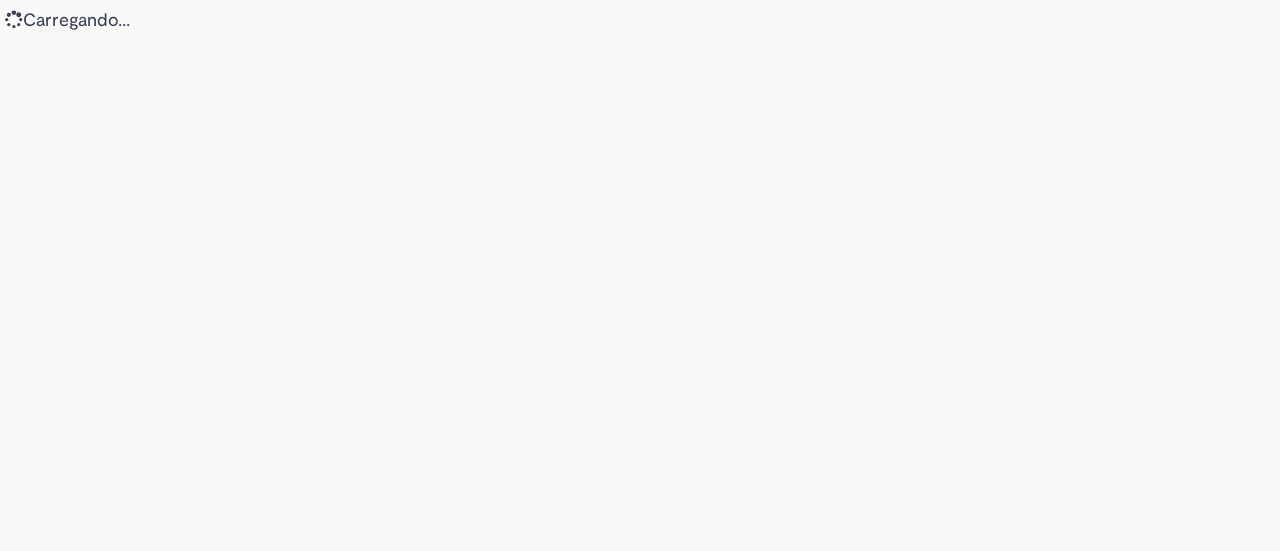 scroll, scrollTop: 0, scrollLeft: 0, axis: both 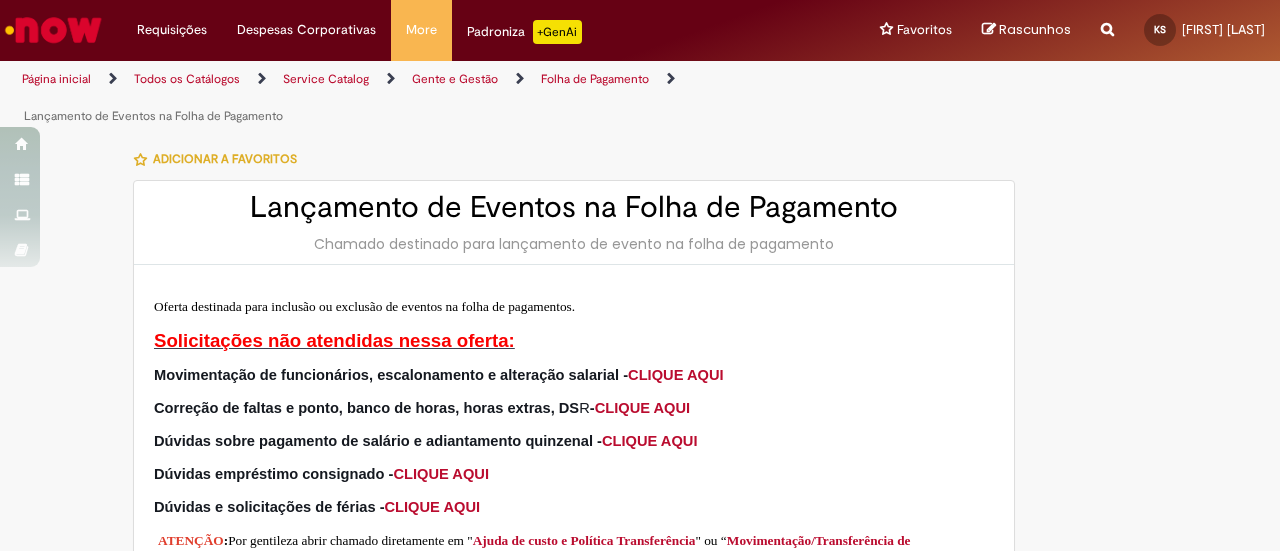 type on "**********" 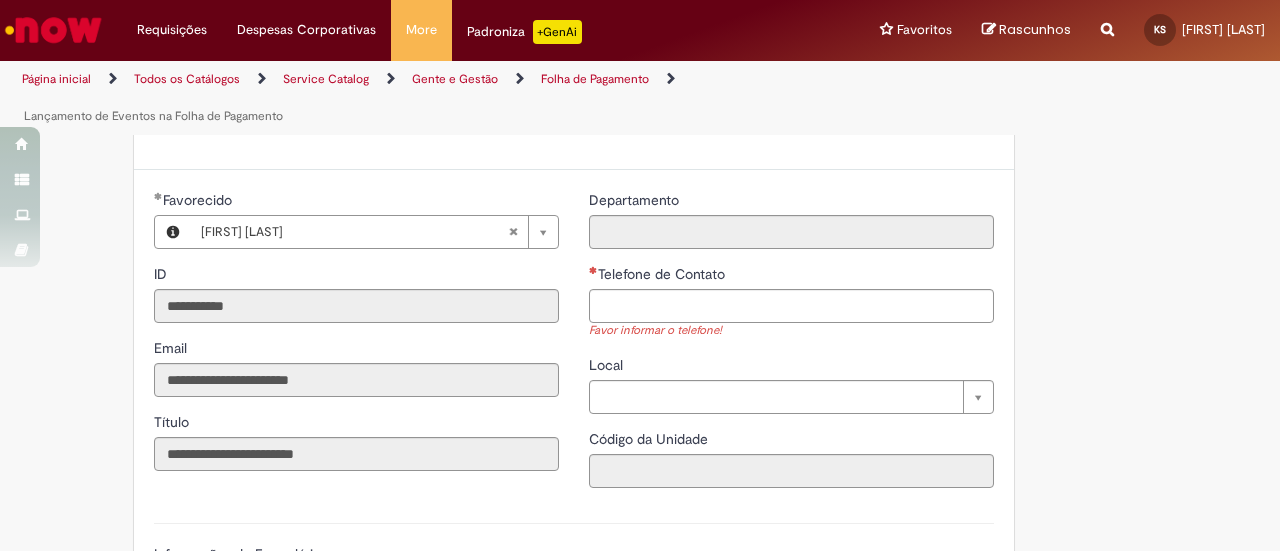 scroll, scrollTop: 500, scrollLeft: 0, axis: vertical 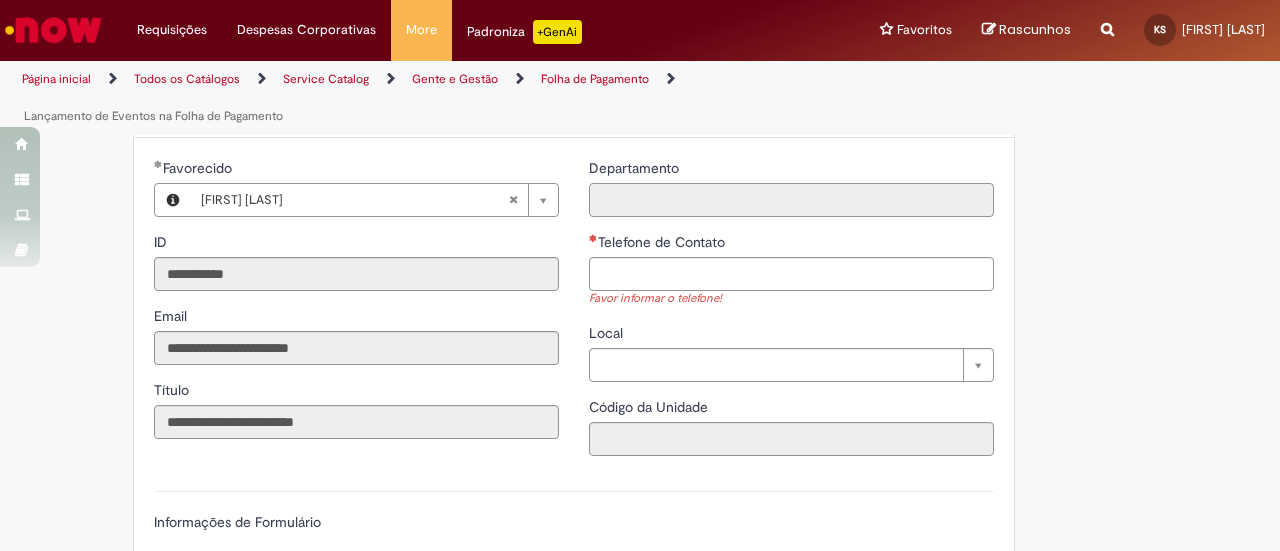 click on "Departamento" at bounding box center [791, 200] 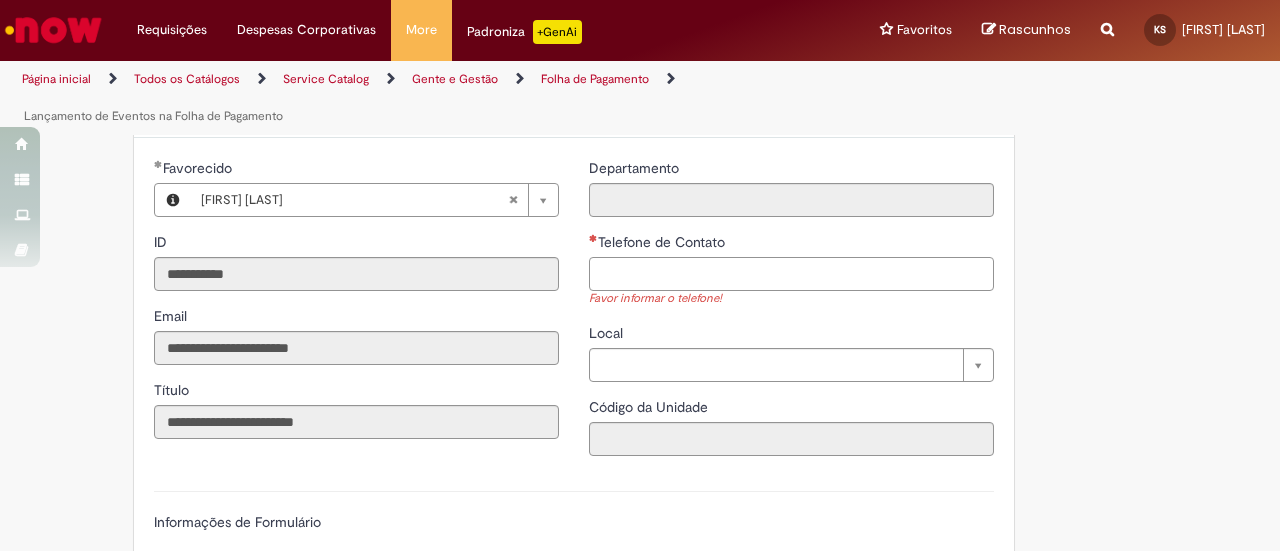 click on "Telefone de Contato" at bounding box center (791, 274) 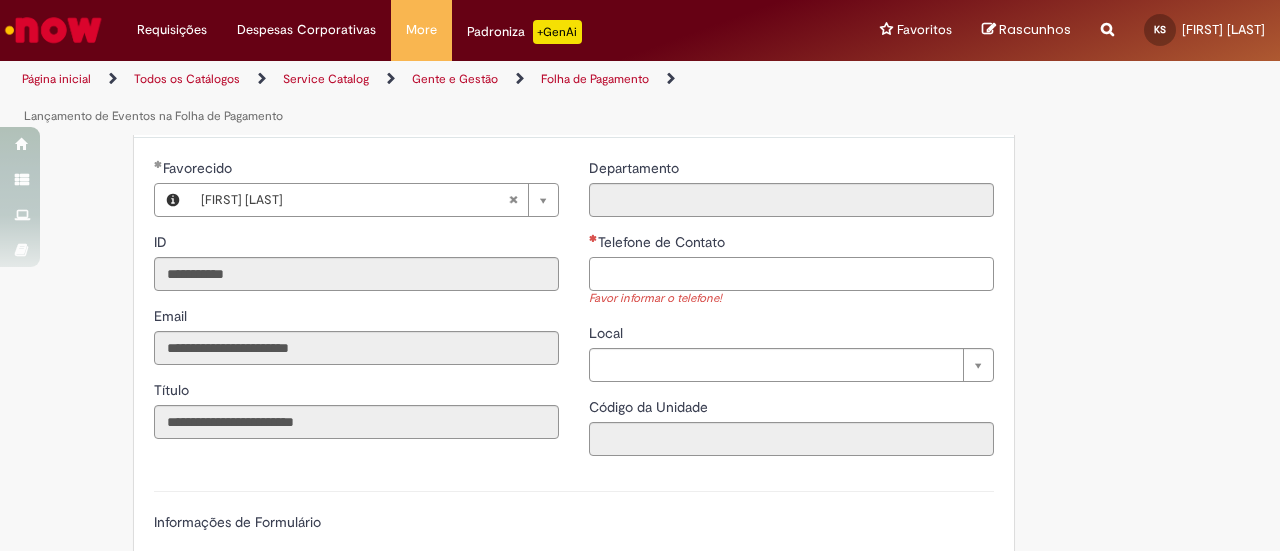 click on "Telefone de Contato" at bounding box center (791, 274) 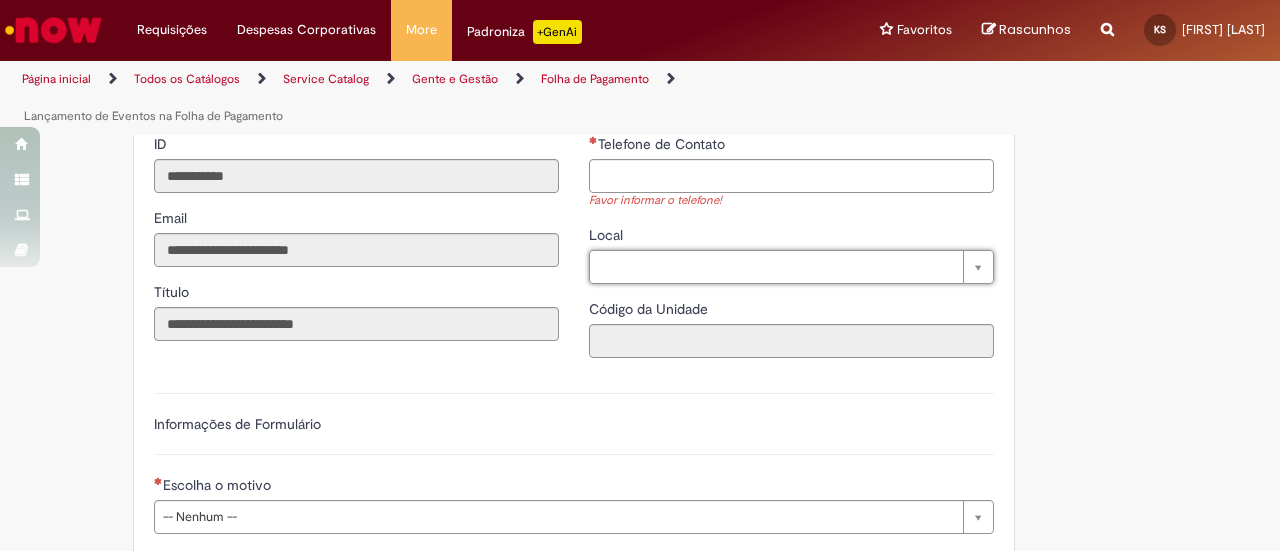 scroll, scrollTop: 500, scrollLeft: 0, axis: vertical 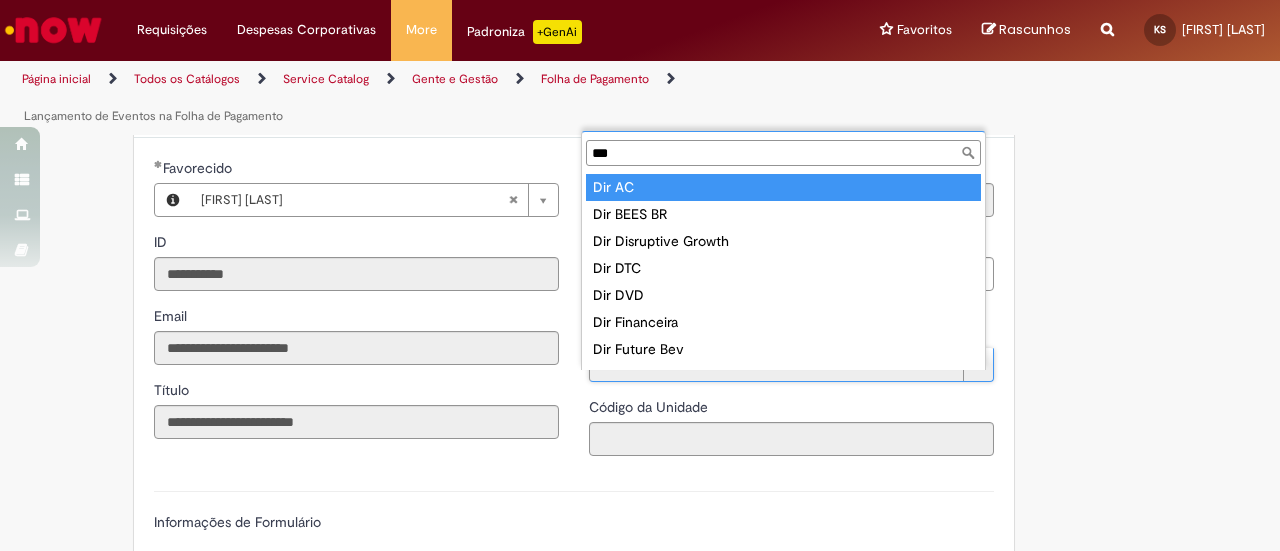 type on "***" 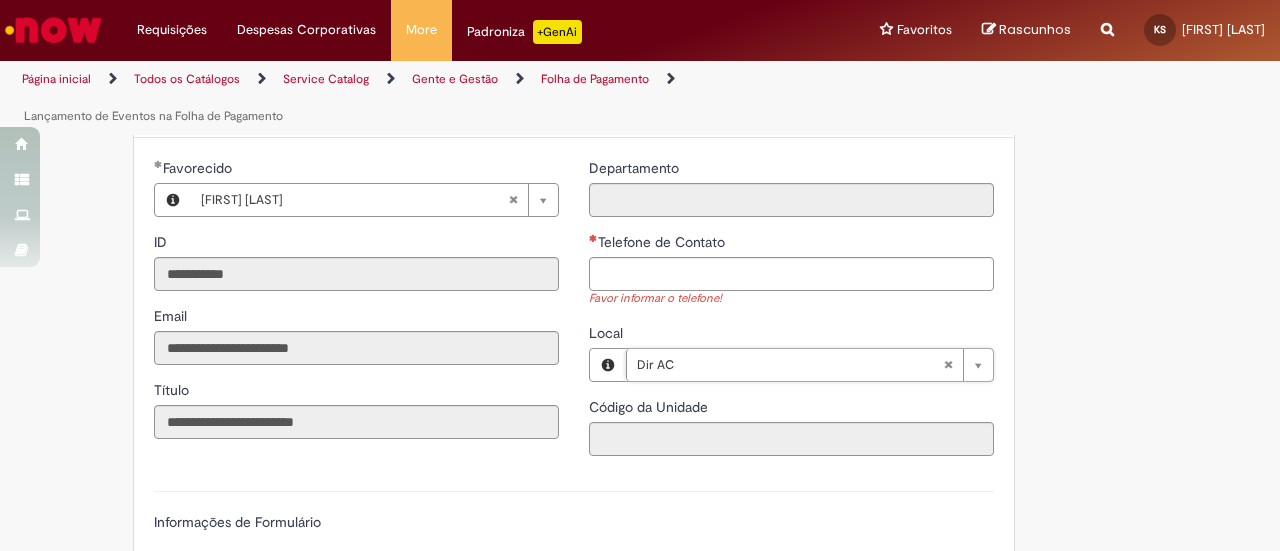 type on "****" 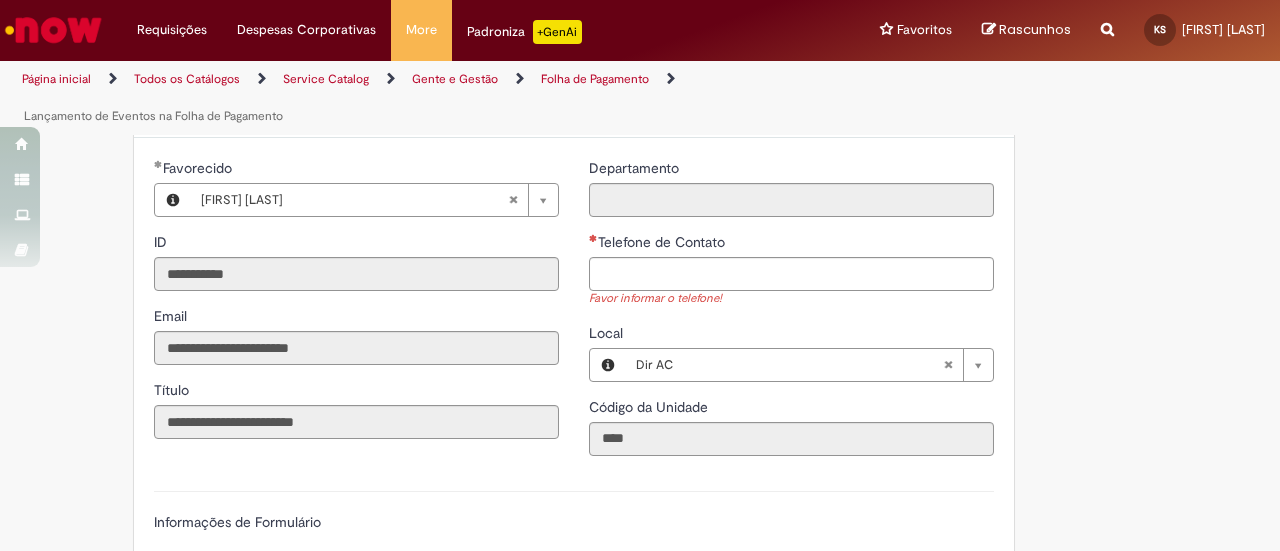 click on "[PHONE]" at bounding box center [791, 314] 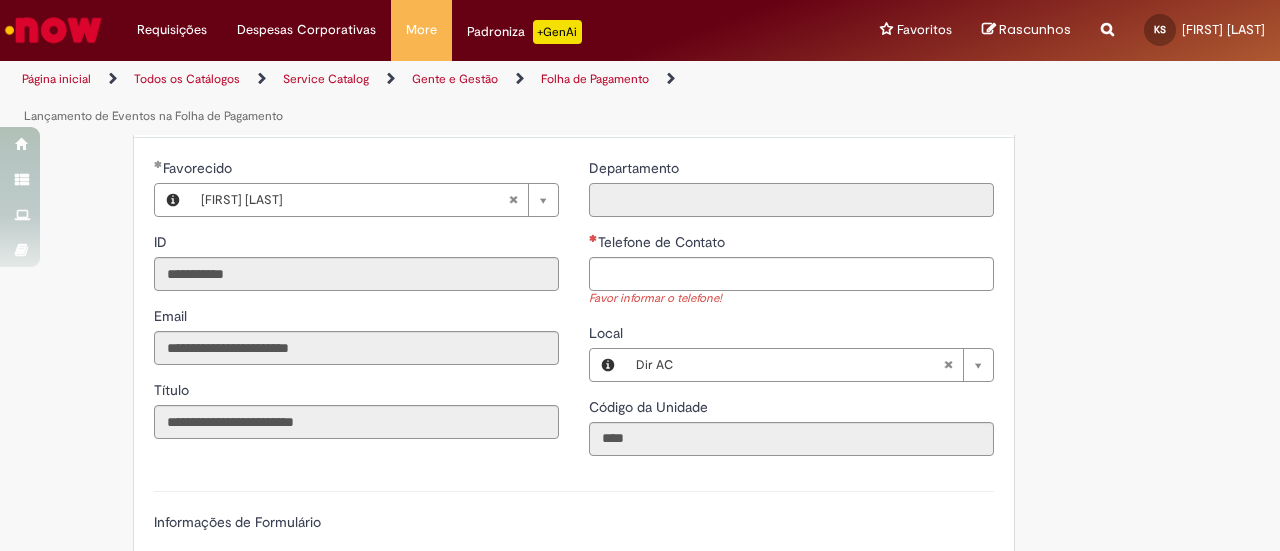 click on "Departamento" at bounding box center [791, 200] 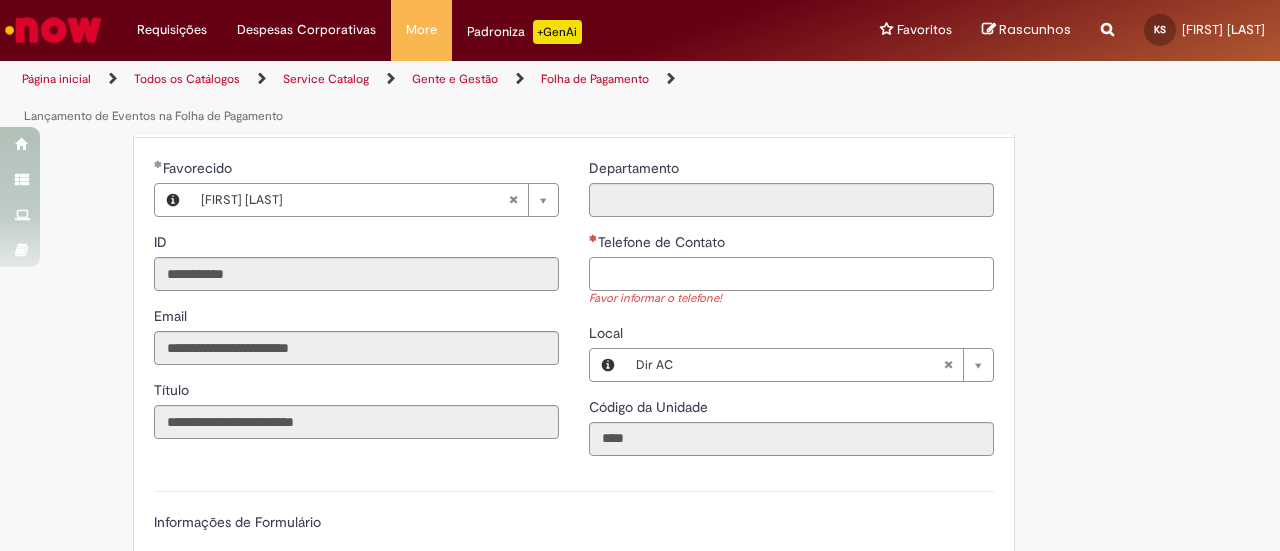 click on "Telefone de Contato" at bounding box center [791, 274] 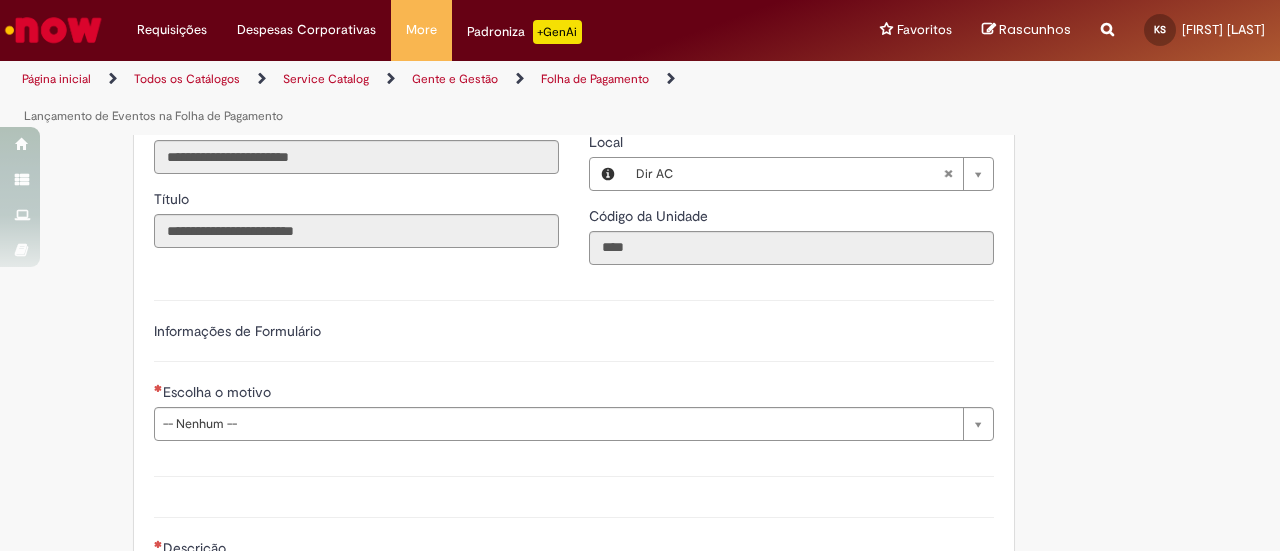 scroll, scrollTop: 700, scrollLeft: 0, axis: vertical 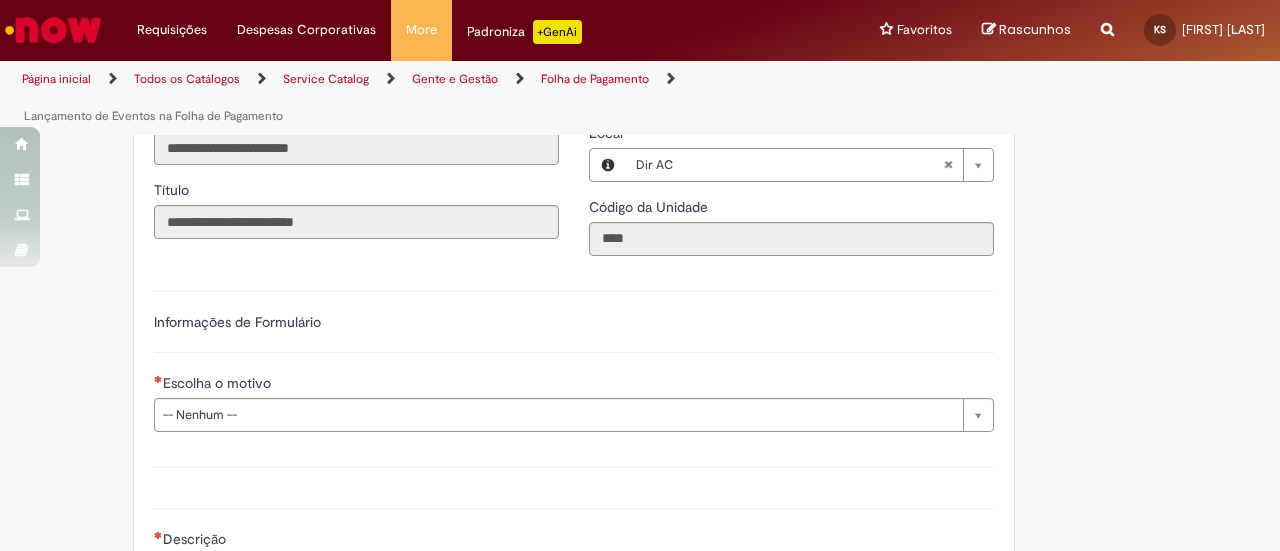 type on "**" 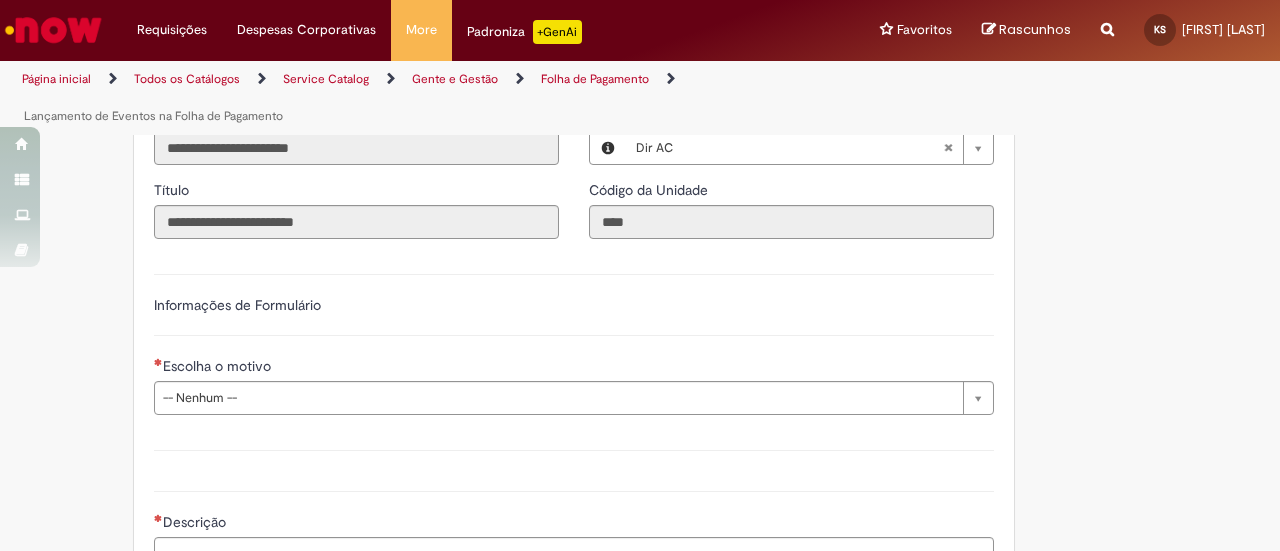 click on "Informações de Formulário" at bounding box center [574, 315] 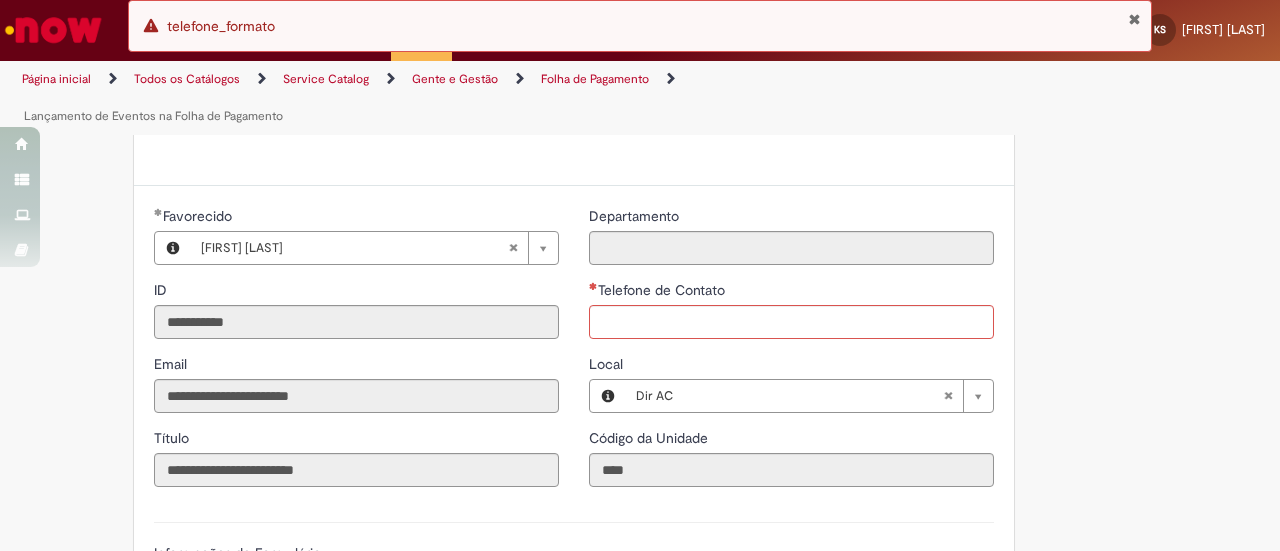 click on "Telefone de Contato" at bounding box center (791, 292) 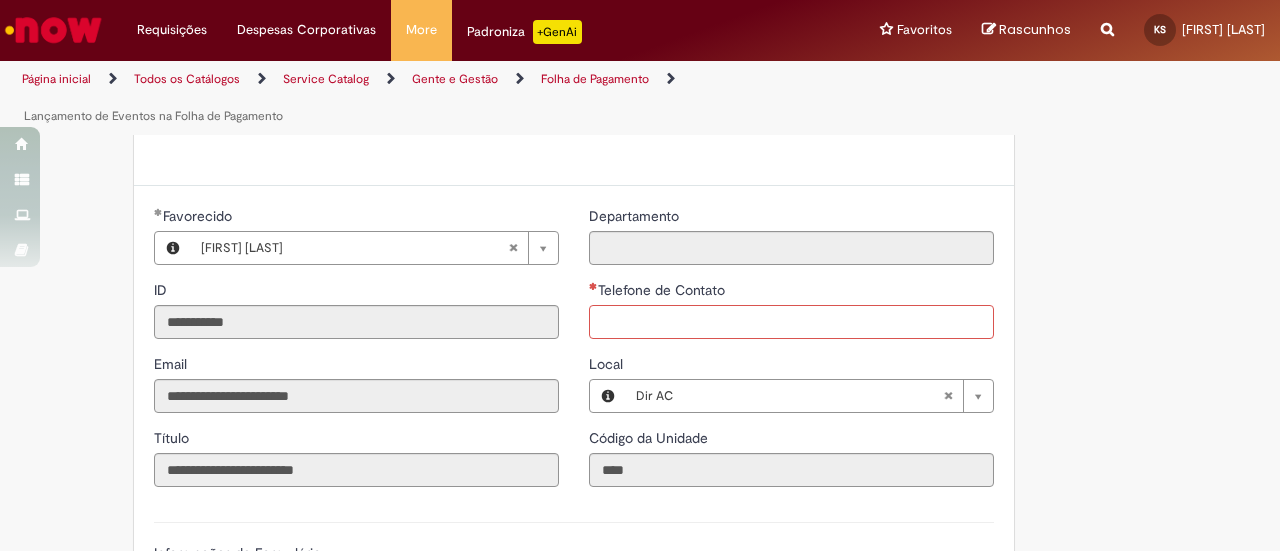 click on "Telefone de Contato" at bounding box center [791, 322] 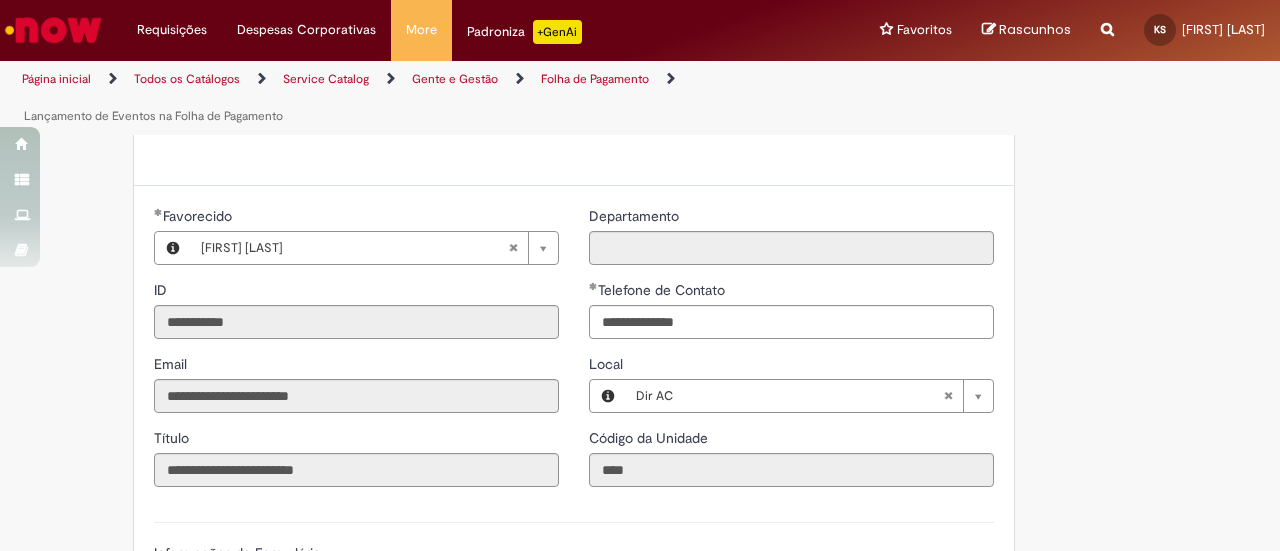 click on "Adicionar a Favoritos
Lançamento de Eventos na Folha de Pagamento
Chamado destinado para lançamento de evento na folha de pagamento
Oferta destinada para inclusão ou exclusão de eventos na folha de pagamentos.
Solicitações não atendidas nessa oferta:
Movimentação de funcionários, escalonamento e alteração salarial -  CLIQUE AQUI
Correção de faltas e ponto, banco de horas, horas extras, DS R  -  CLIQUE AQUI
Dúvidas sobre pagamento de salário e adiantamento quinzenal -  CLIQUE AQUI
Dúvidas empréstimo consignado -  CLIQUE AQUI
Dúvidas e solicitações de férias -  CLIQUE AQUI
ATENÇÃO :  Alteramos o fluxo de solicitações relacionadas a diferença salarial e movimentação de funcionários. Por gentileza abrir chamado diretamente em " Ajuda de custo e Política Transferência " ou “ Movimentação/Transferência de Funcionários NÃO" at bounding box center (640, 372) 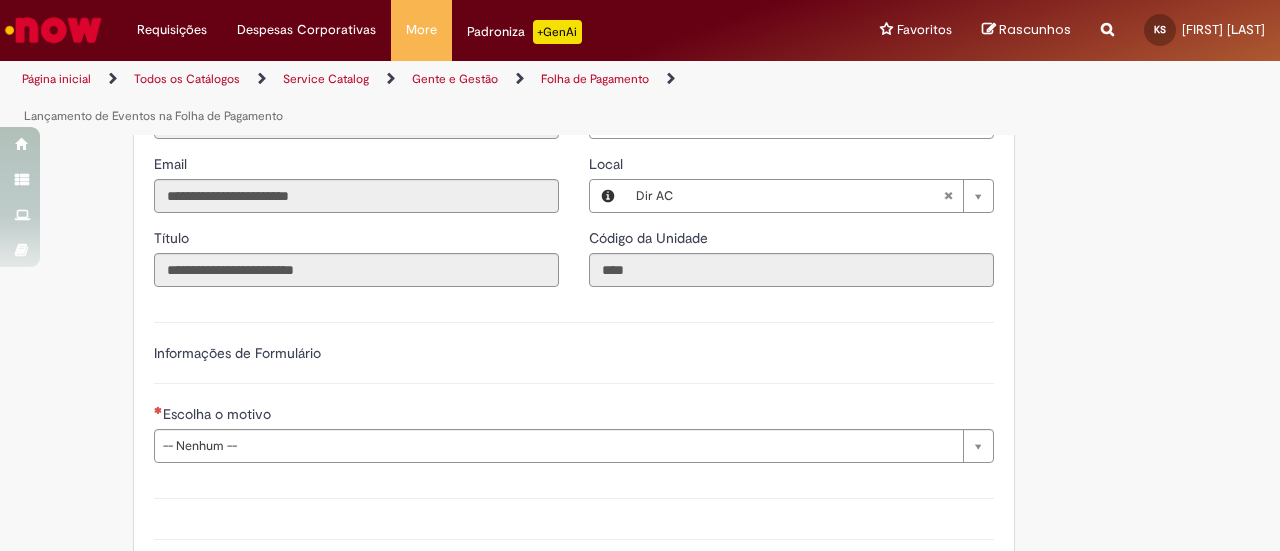 scroll, scrollTop: 552, scrollLeft: 0, axis: vertical 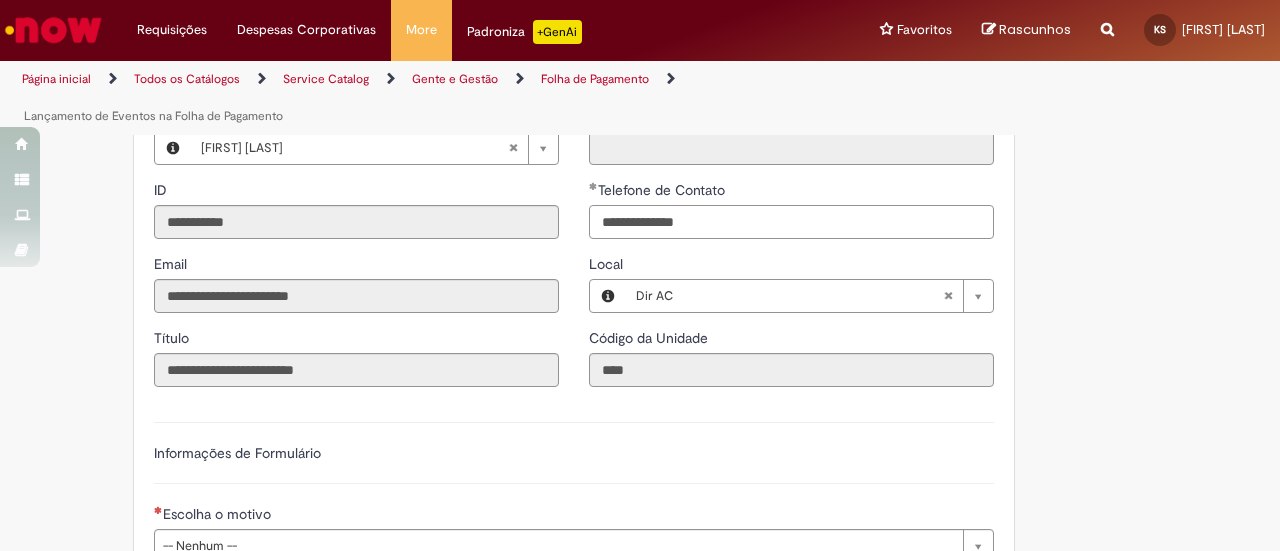 click on "**********" at bounding box center [791, 222] 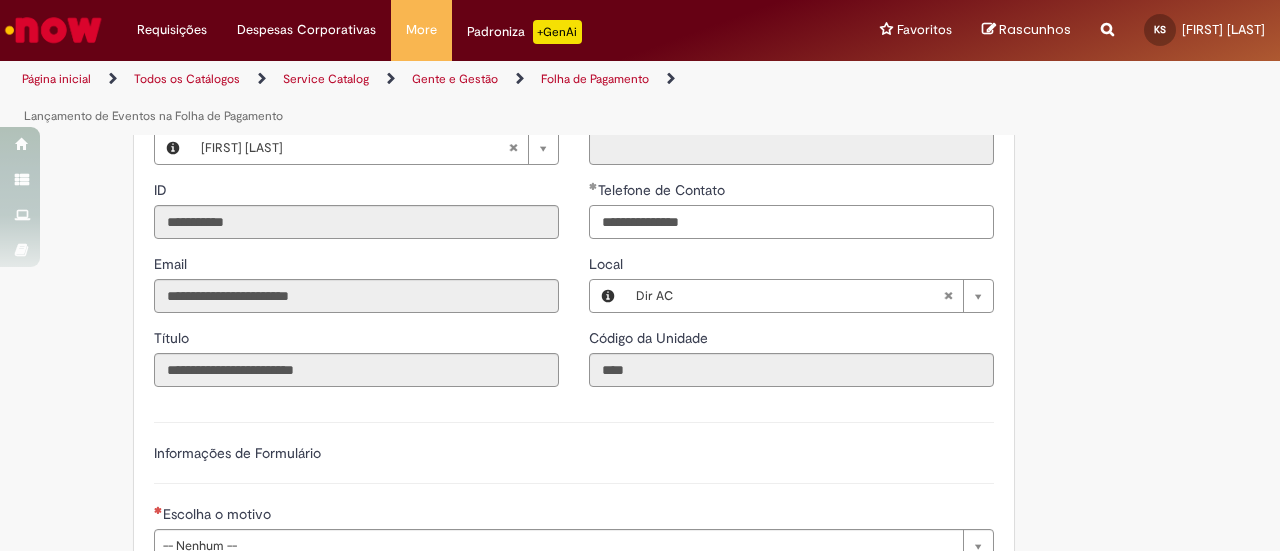 type on "**********" 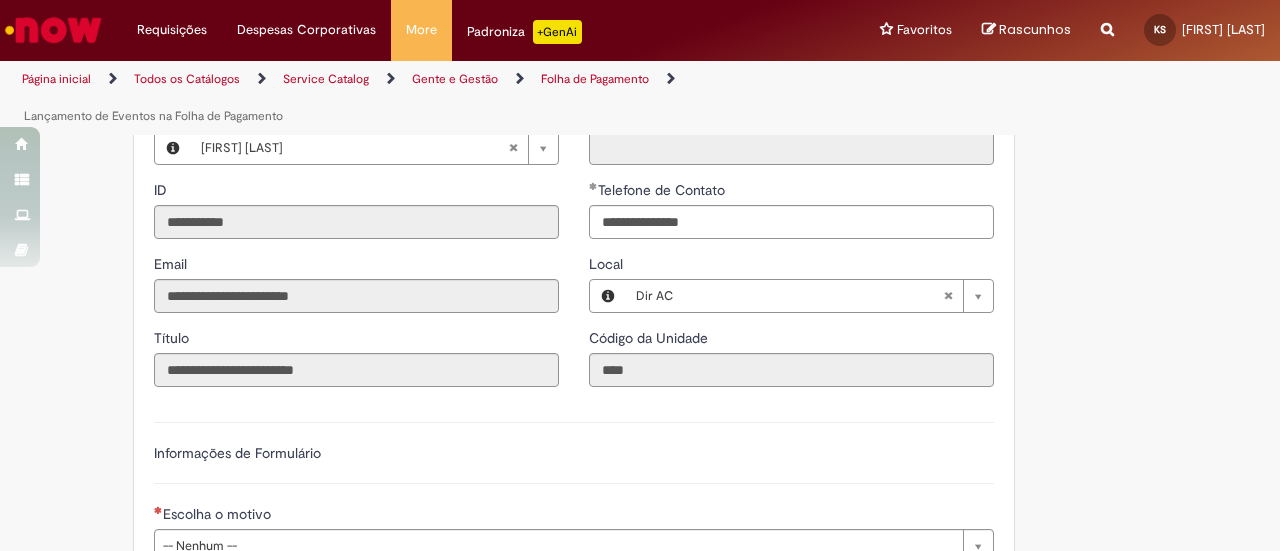 click on "Adicionar a Favoritos
Lançamento de Eventos na Folha de Pagamento
Chamado destinado para lançamento de evento na folha de pagamento
Oferta destinada para inclusão ou exclusão de eventos na folha de pagamentos.
Solicitações não atendidas nessa oferta:
Movimentação de funcionários, escalonamento e alteração salarial -  CLIQUE AQUI
Correção de faltas e ponto, banco de horas, horas extras, DS R  -  CLIQUE AQUI
Dúvidas sobre pagamento de salário e adiantamento quinzenal -  CLIQUE AQUI
Dúvidas empréstimo consignado -  CLIQUE AQUI
Dúvidas e solicitações de férias -  CLIQUE AQUI
ATENÇÃO :  Alteramos o fluxo de solicitações relacionadas a diferença salarial e movimentação de funcionários. Por gentileza abrir chamado diretamente em " Ajuda de custo e Política Transferência " ou “ Movimentação/Transferência de Funcionários NÃO" at bounding box center [640, 272] 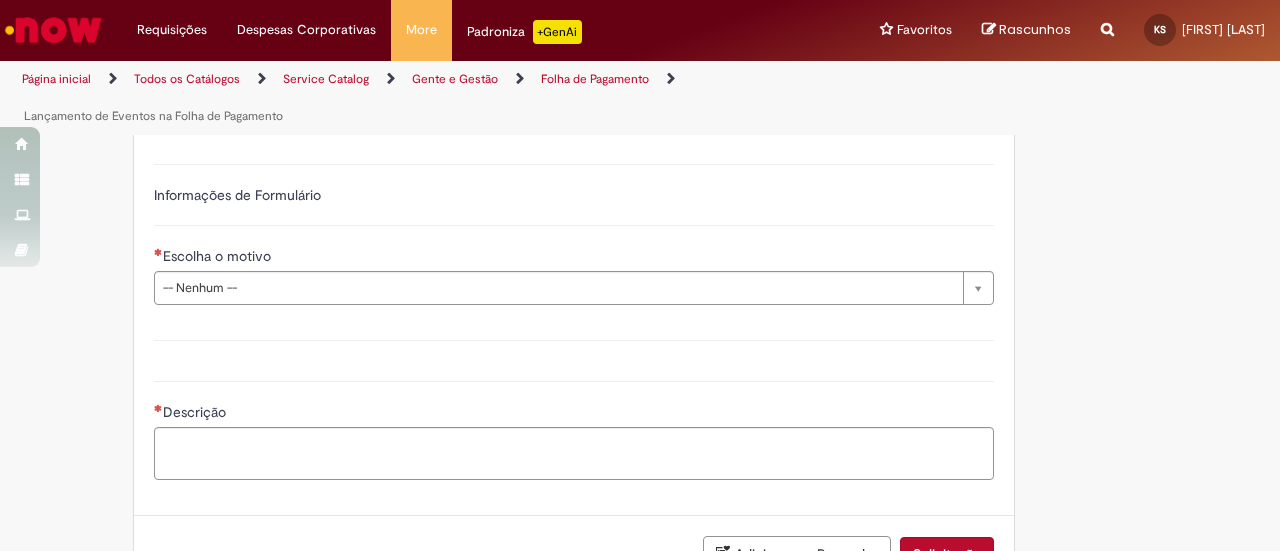 scroll, scrollTop: 852, scrollLeft: 0, axis: vertical 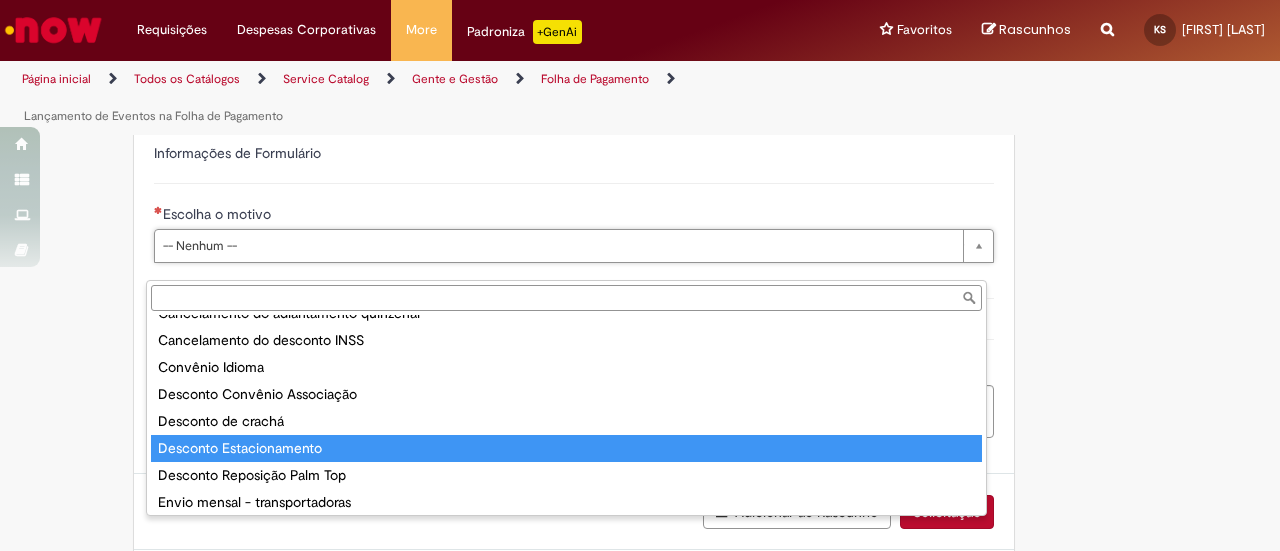 type on "**********" 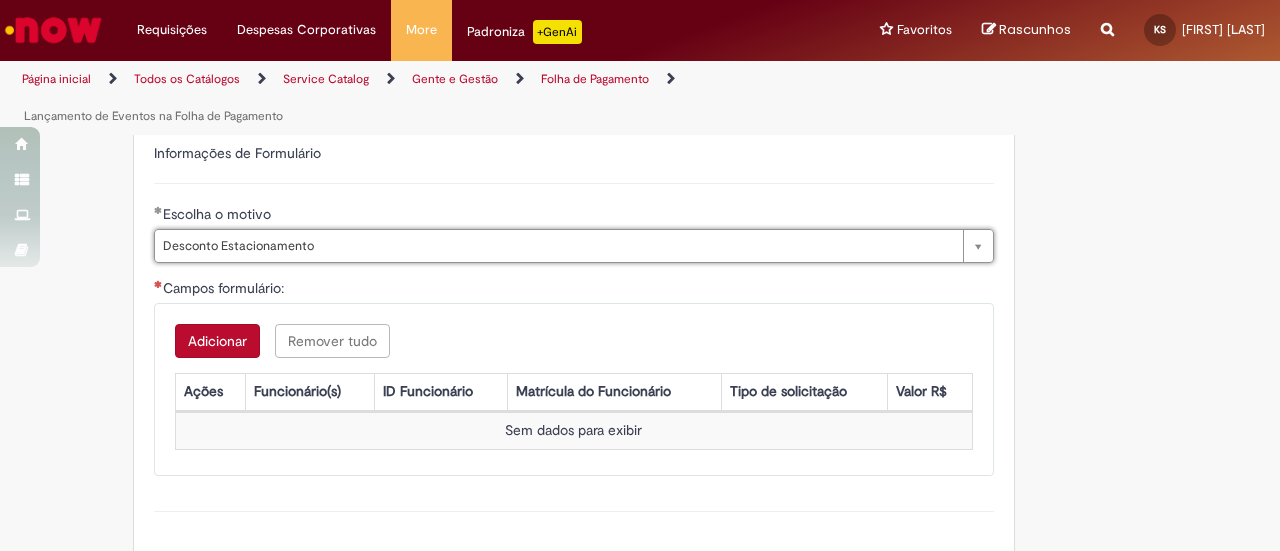 scroll, scrollTop: 952, scrollLeft: 0, axis: vertical 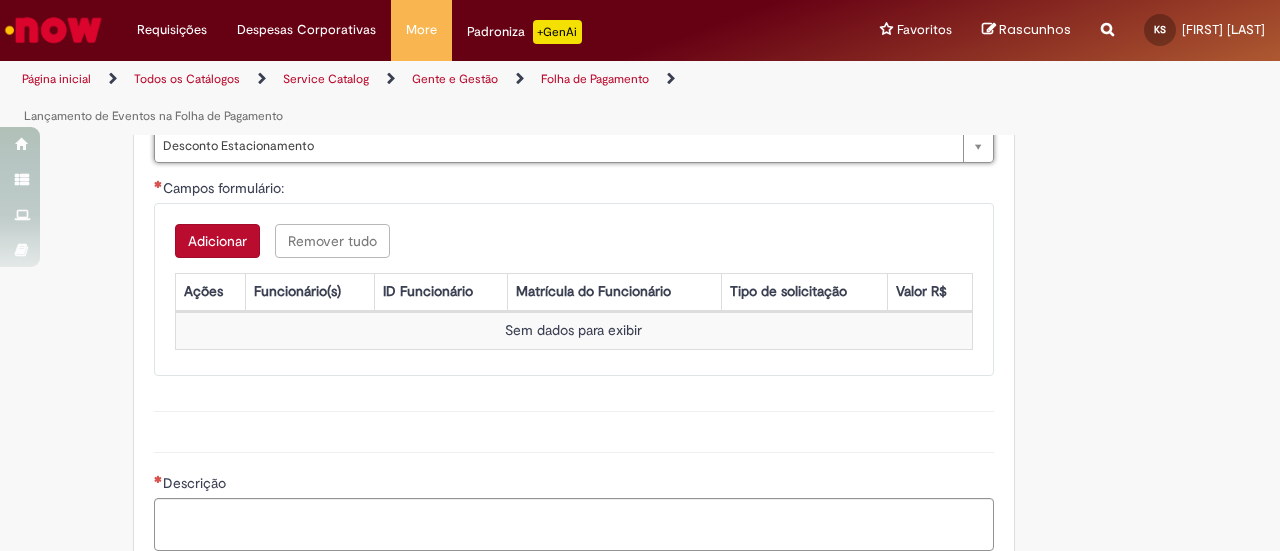 click on "Adicionar" at bounding box center (217, 241) 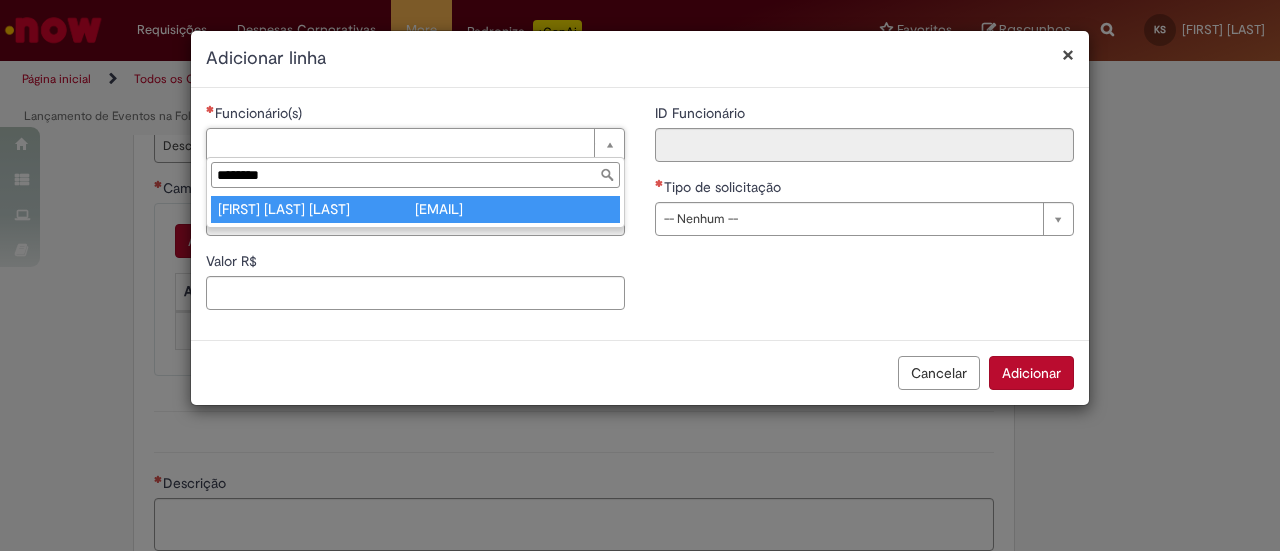 type on "********" 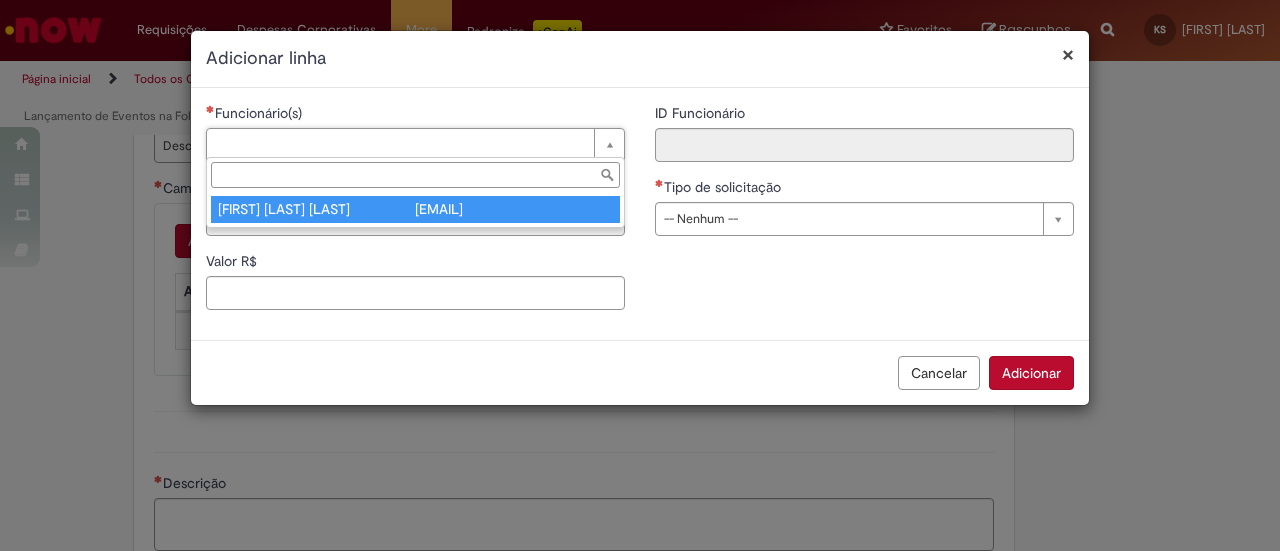 type on "*****" 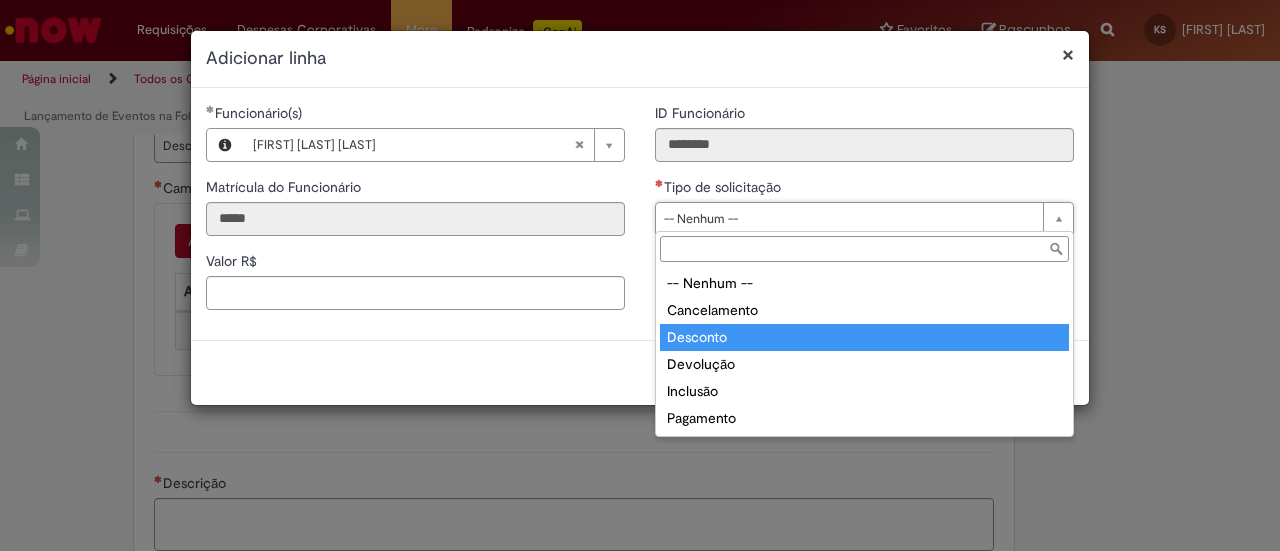 type on "********" 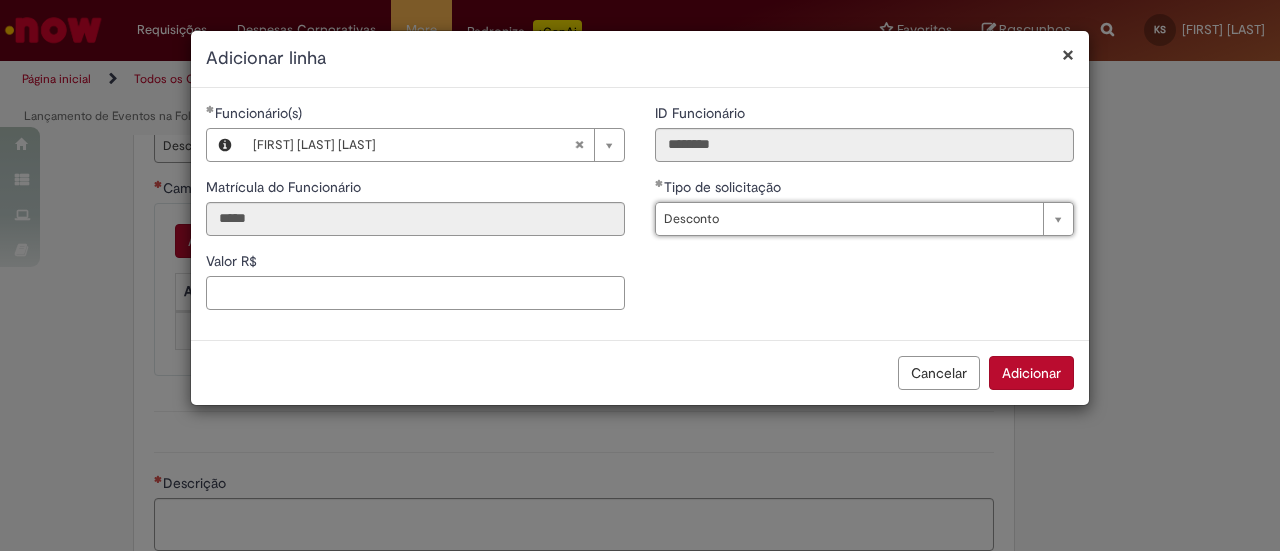 click on "Valor R$" at bounding box center [415, 293] 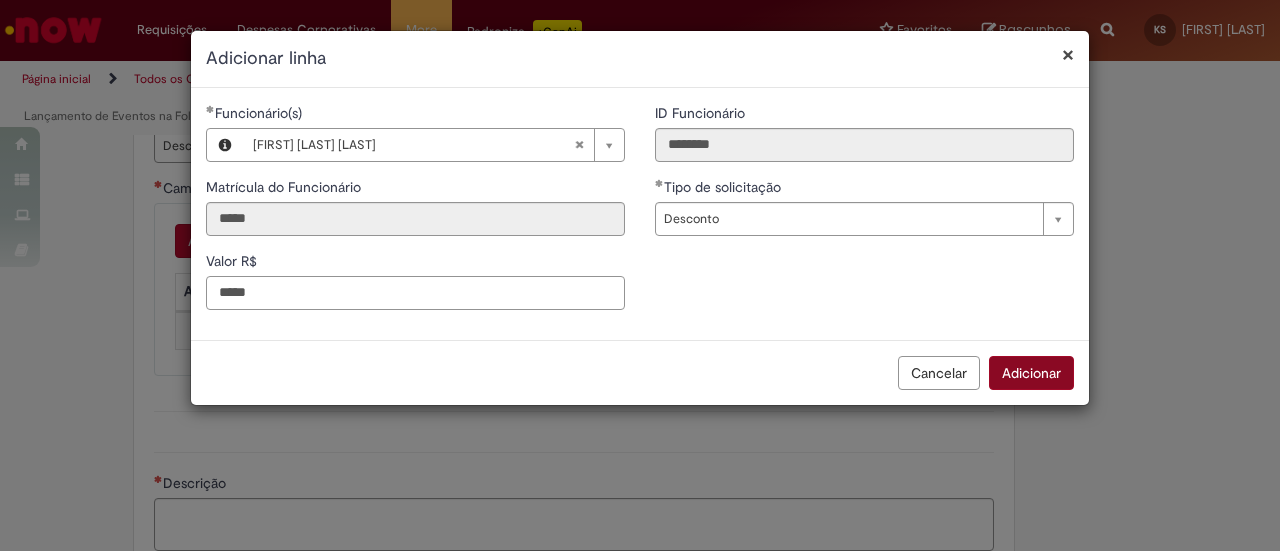 type on "*****" 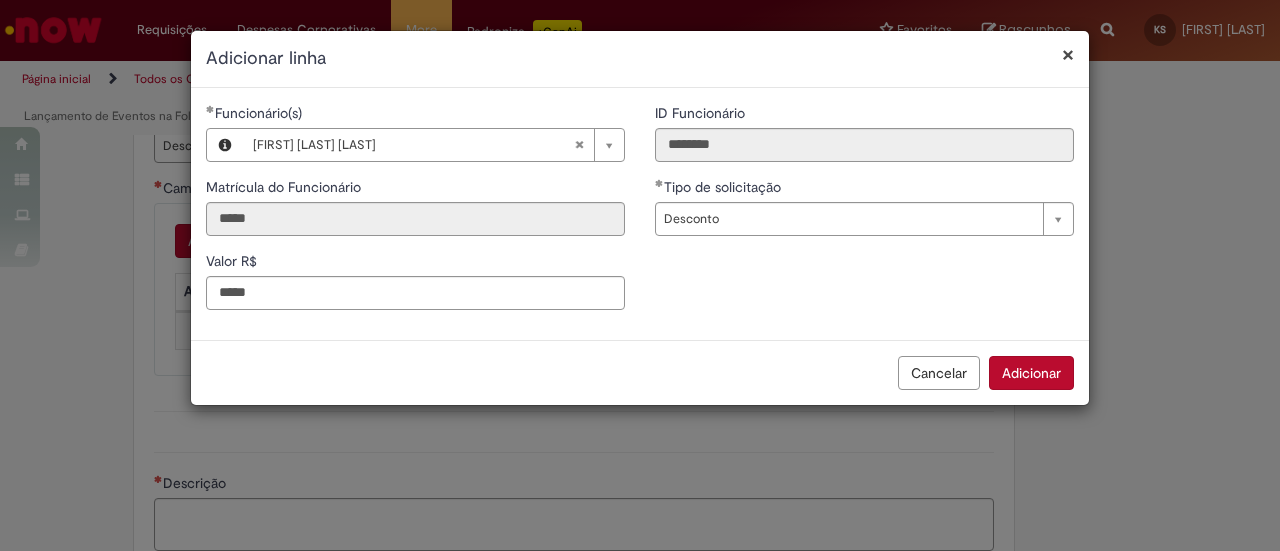 click on "Adicionar" at bounding box center [1031, 373] 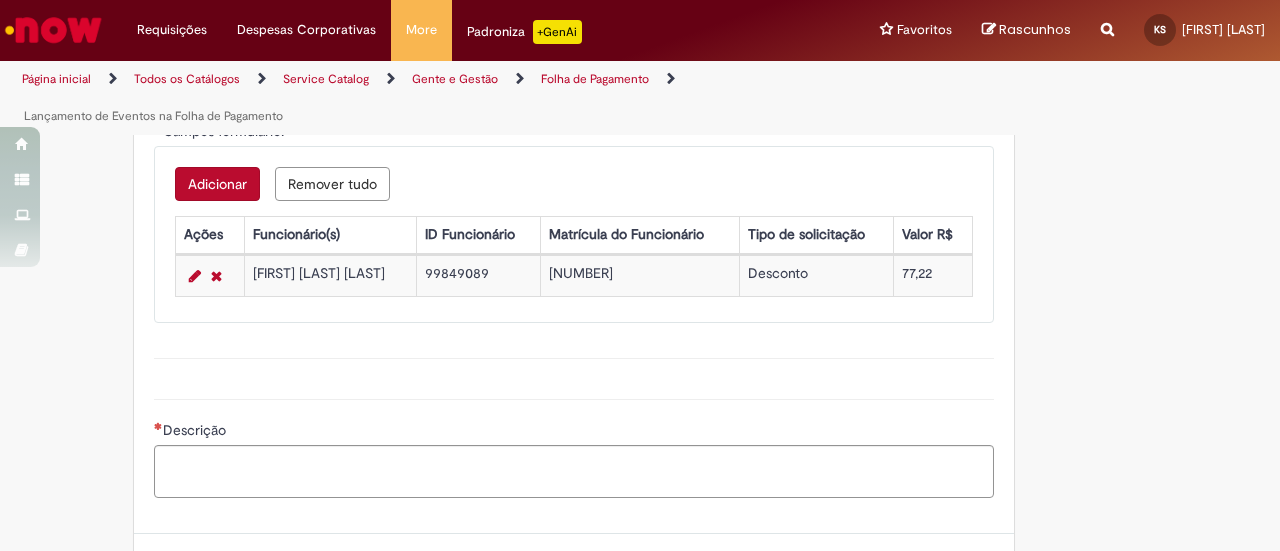 scroll, scrollTop: 1052, scrollLeft: 0, axis: vertical 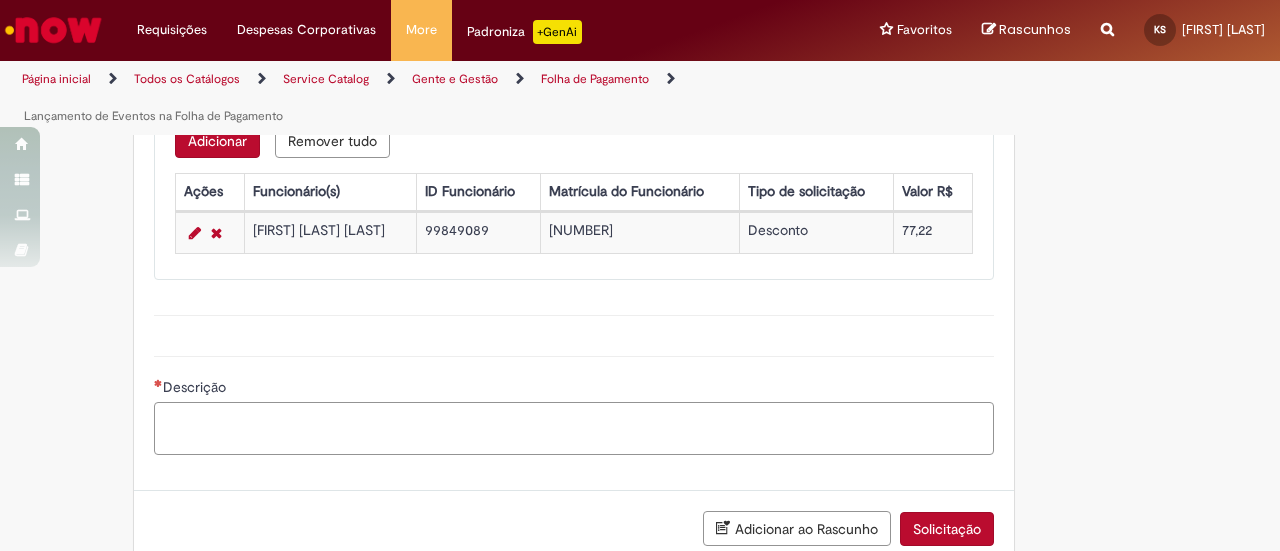 click on "Descrição" at bounding box center (574, 428) 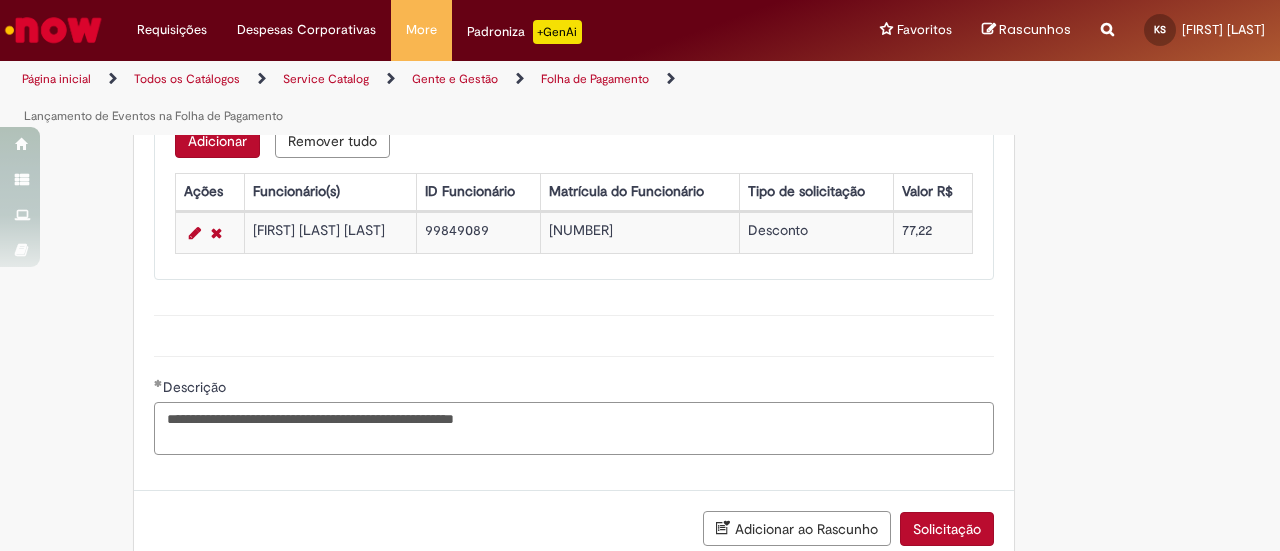 click on "**********" at bounding box center (574, 428) 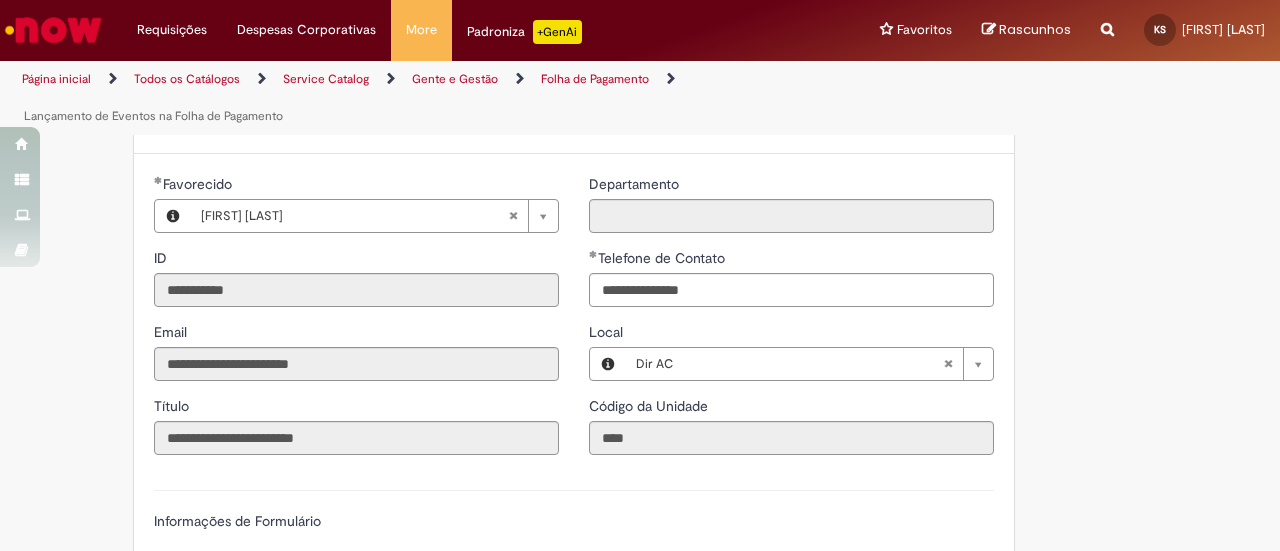 scroll, scrollTop: 452, scrollLeft: 0, axis: vertical 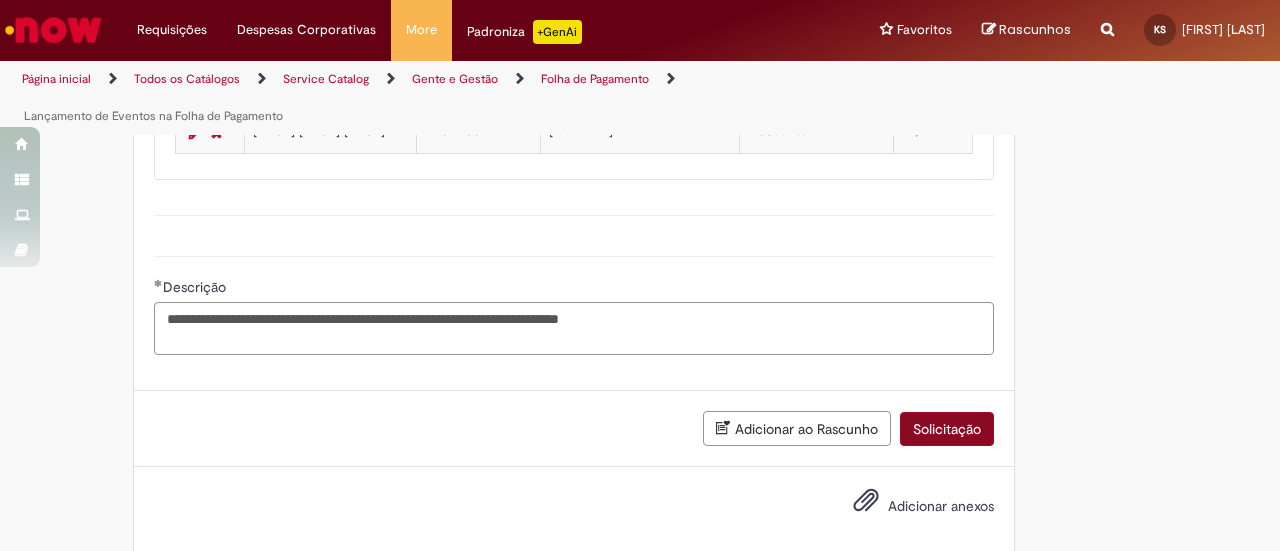 type on "**********" 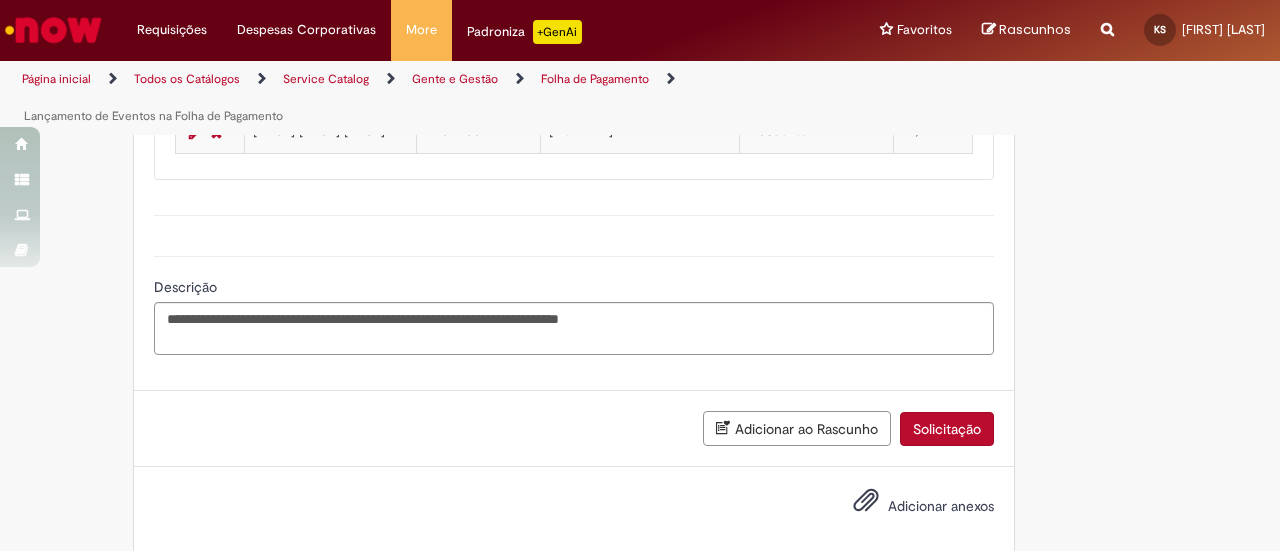 click on "Solicitação" at bounding box center (947, 429) 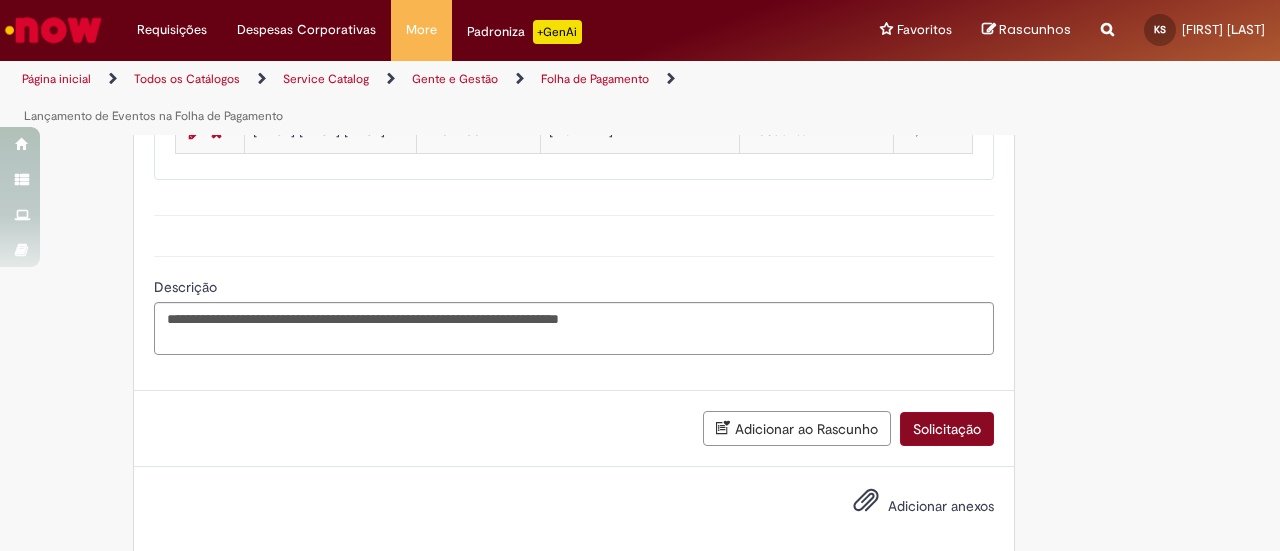 scroll, scrollTop: 1147, scrollLeft: 0, axis: vertical 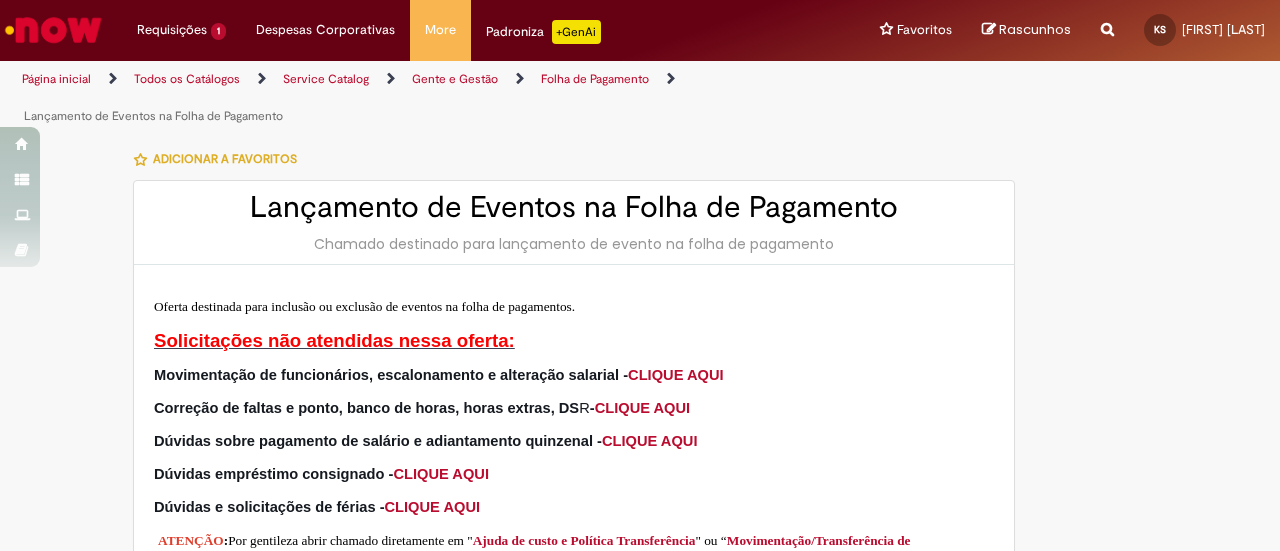 type on "**********" 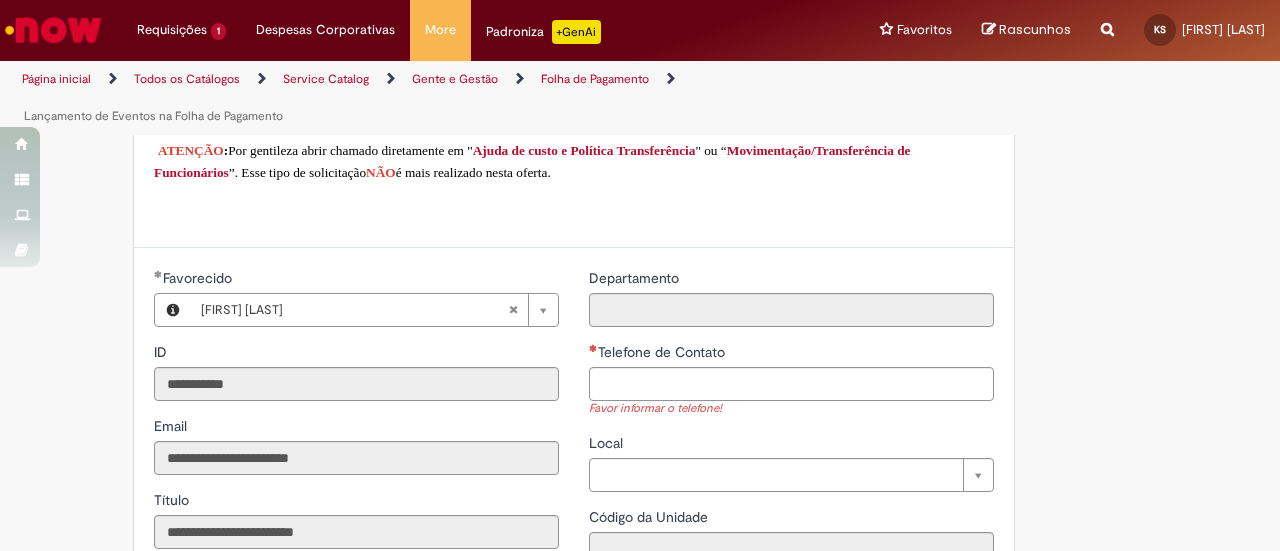 scroll, scrollTop: 400, scrollLeft: 0, axis: vertical 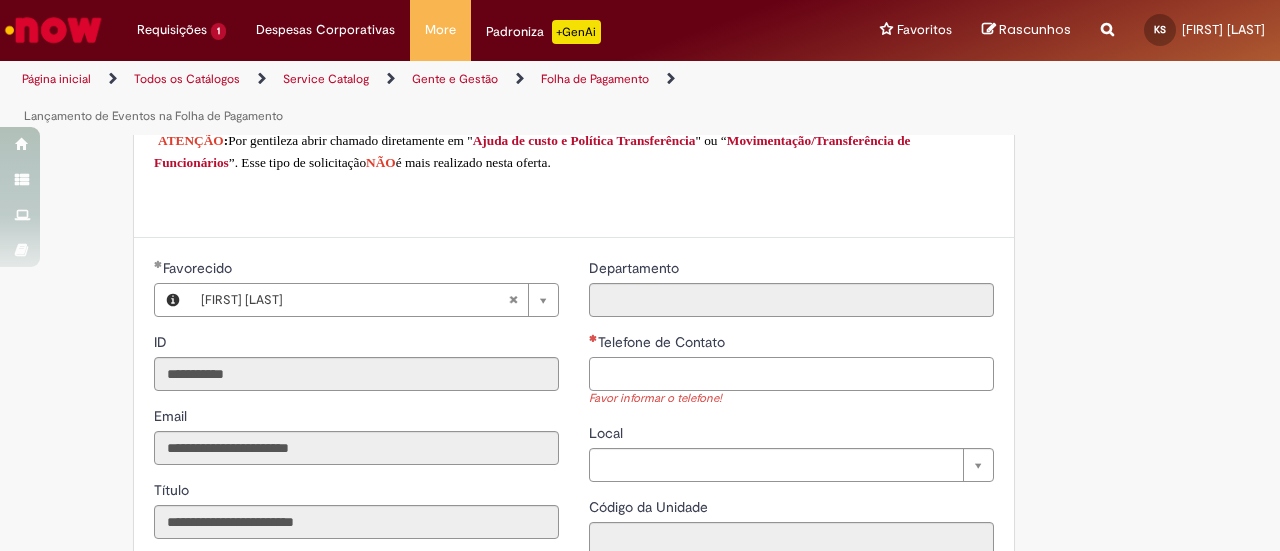 click on "Telefone de Contato" at bounding box center (791, 374) 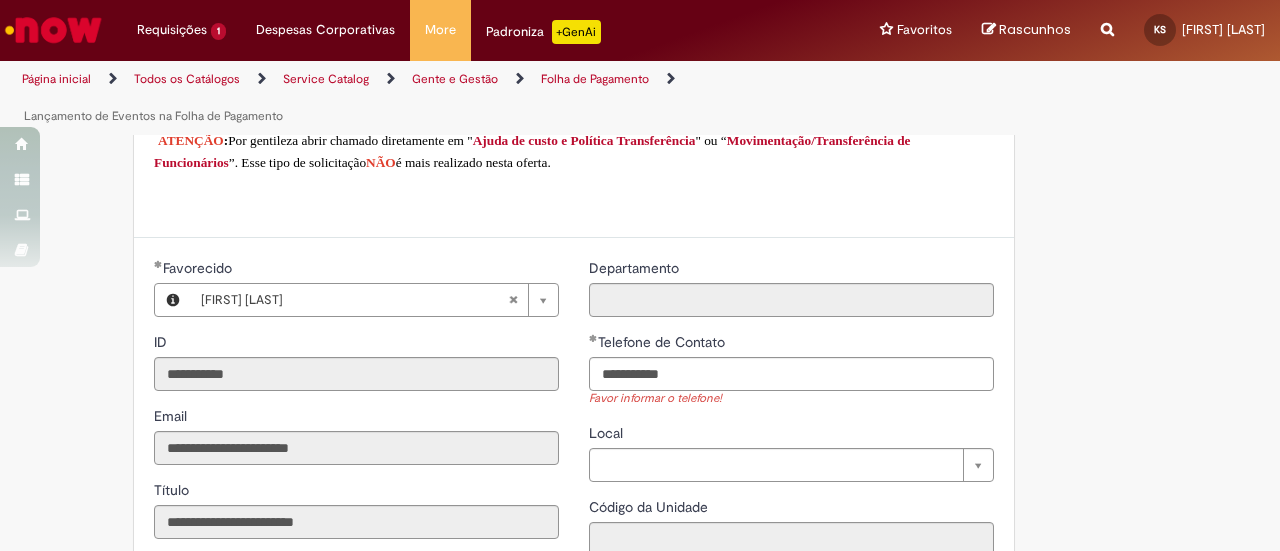 type on "**********" 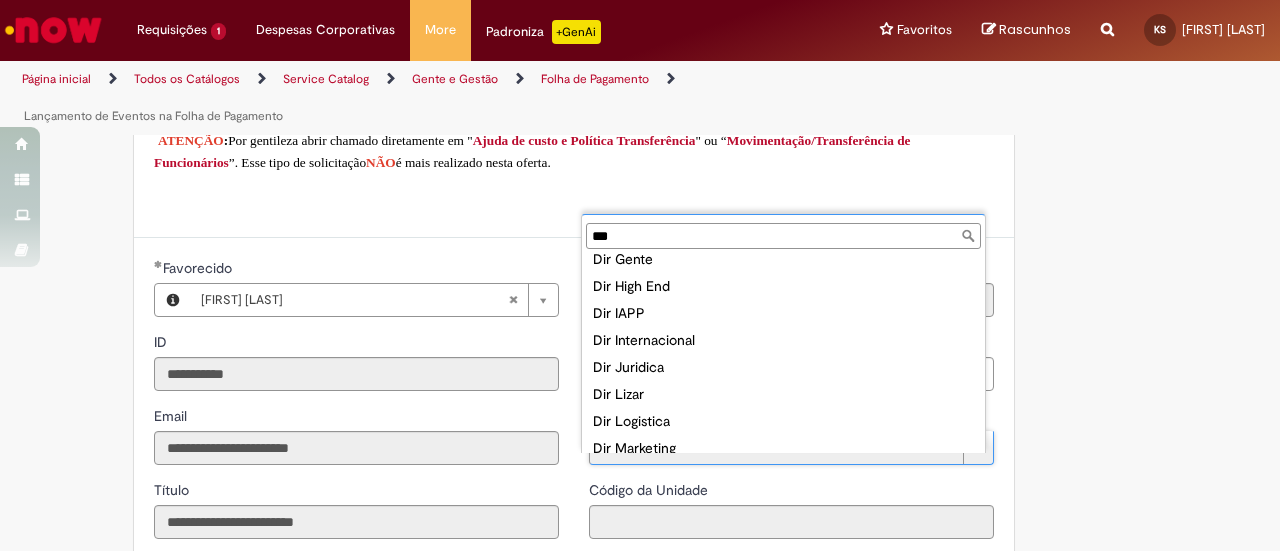 scroll, scrollTop: 0, scrollLeft: 0, axis: both 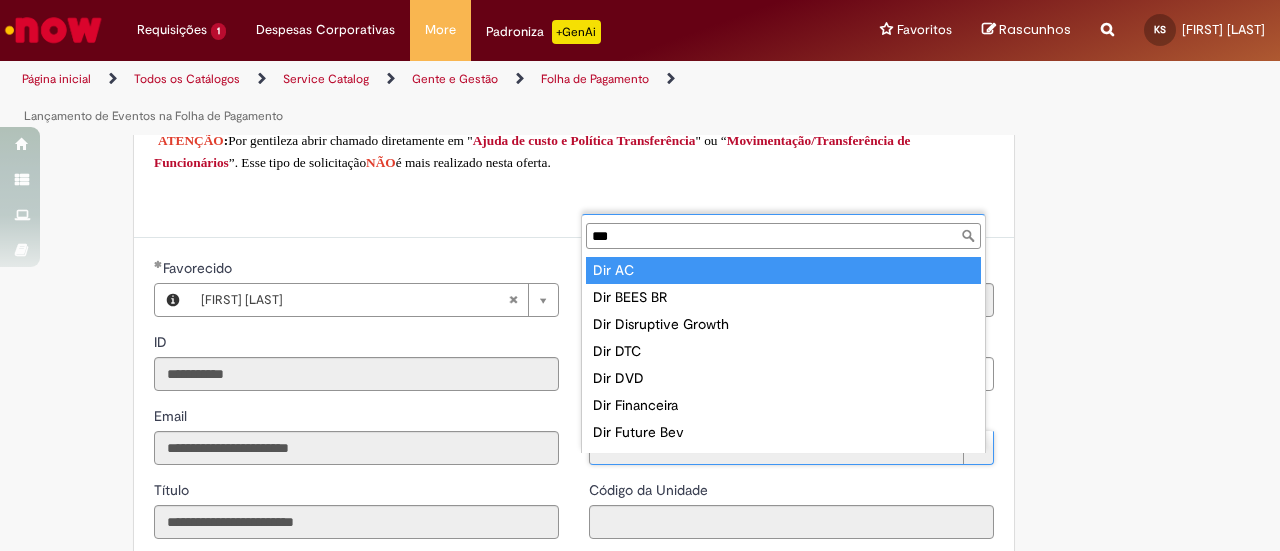 type on "***" 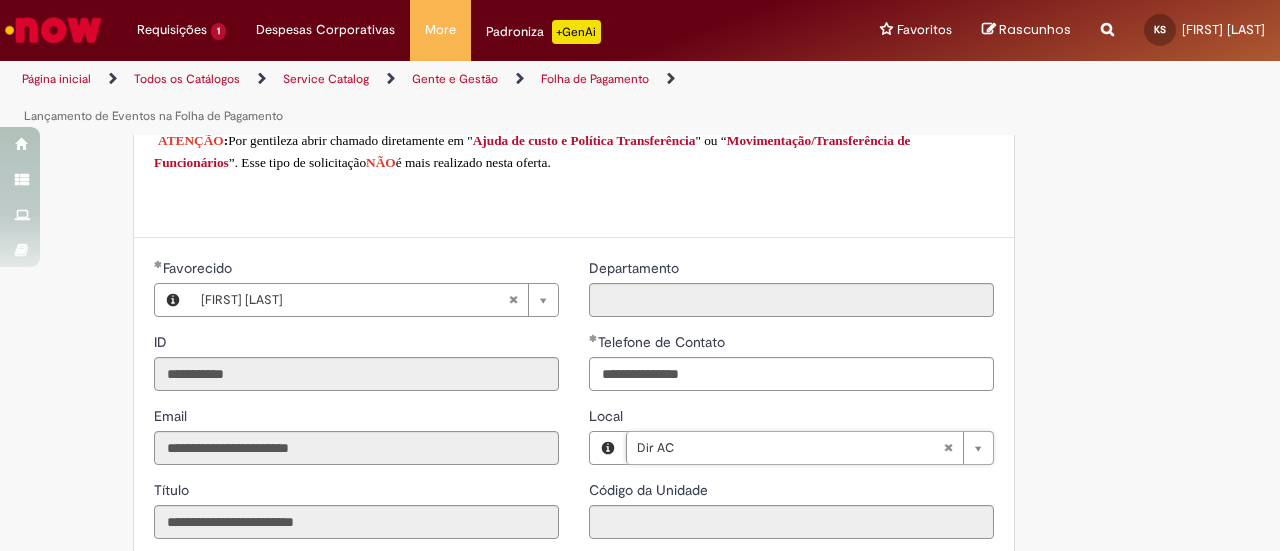 type on "****" 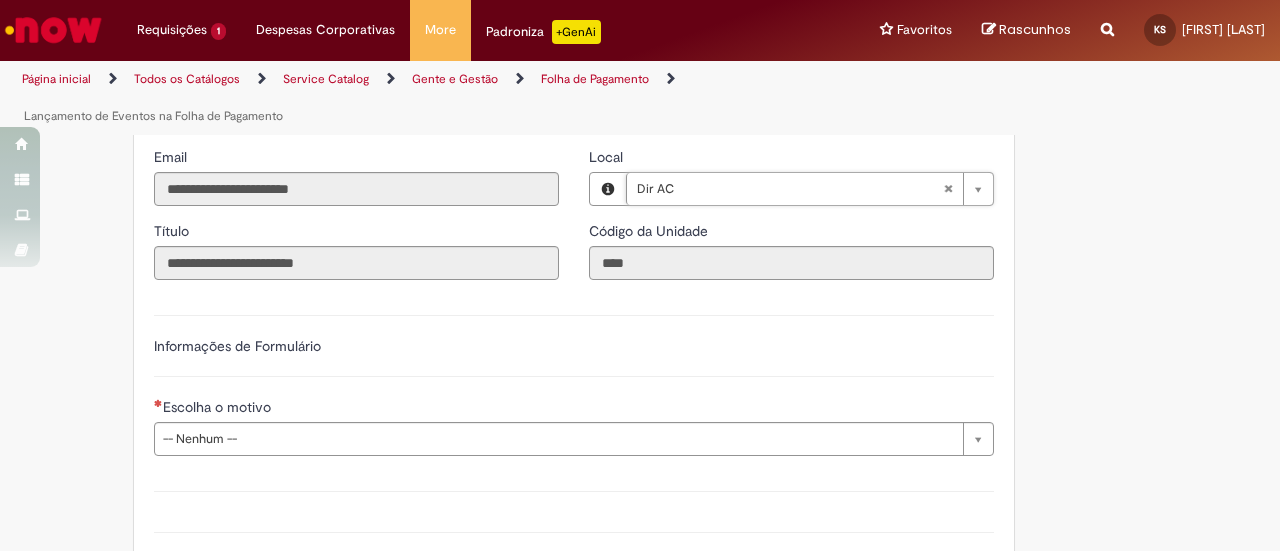 scroll, scrollTop: 800, scrollLeft: 0, axis: vertical 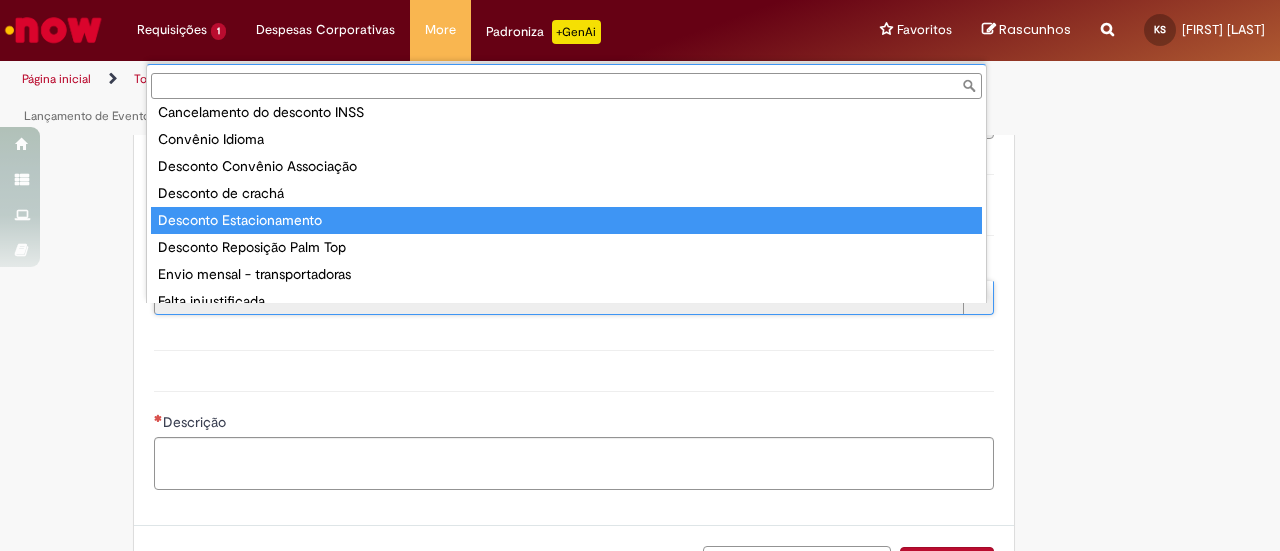type on "**********" 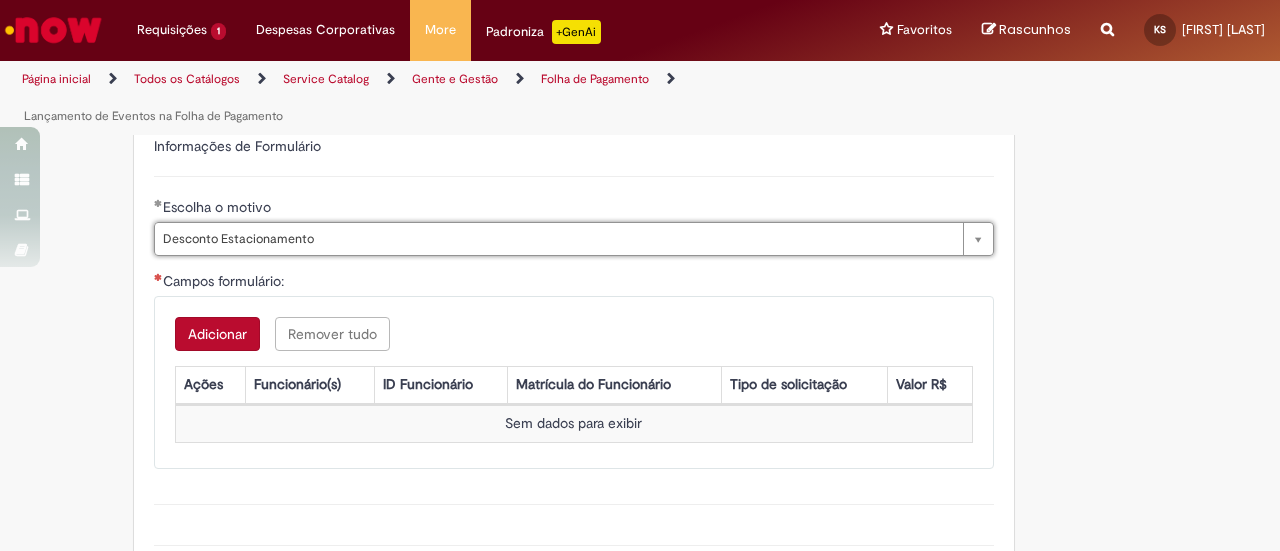 scroll, scrollTop: 900, scrollLeft: 0, axis: vertical 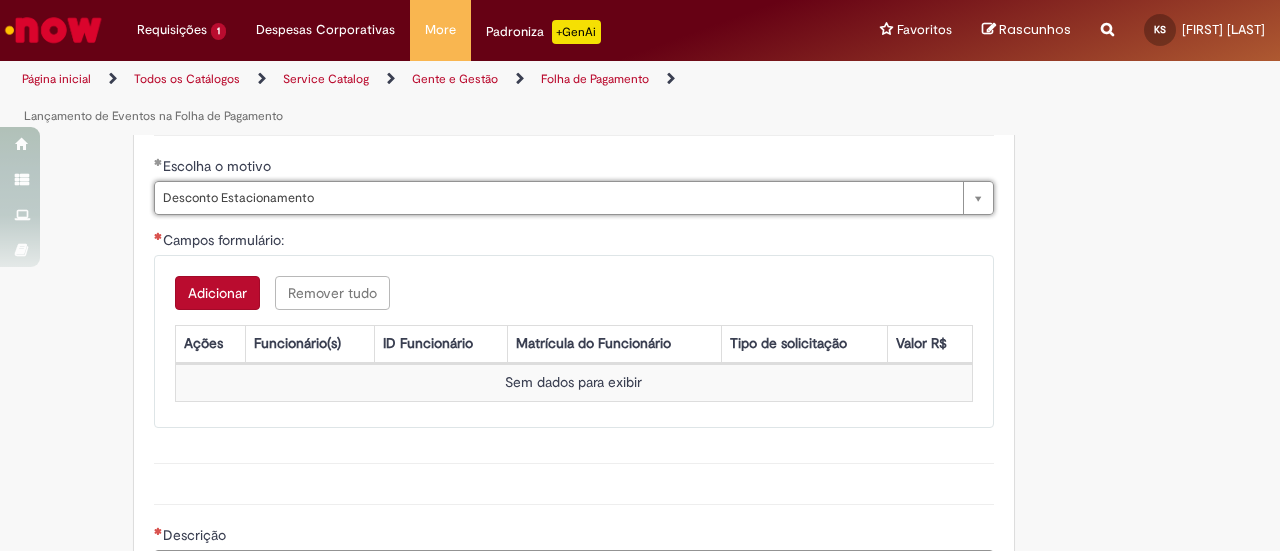 click on "Adicionar" at bounding box center [217, 293] 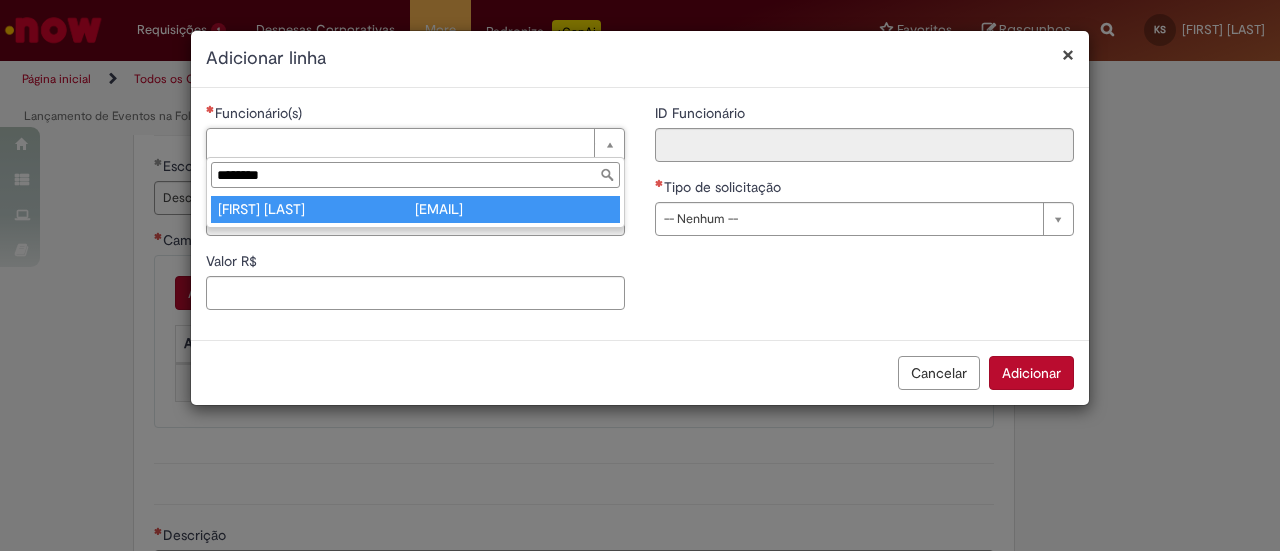 type on "********" 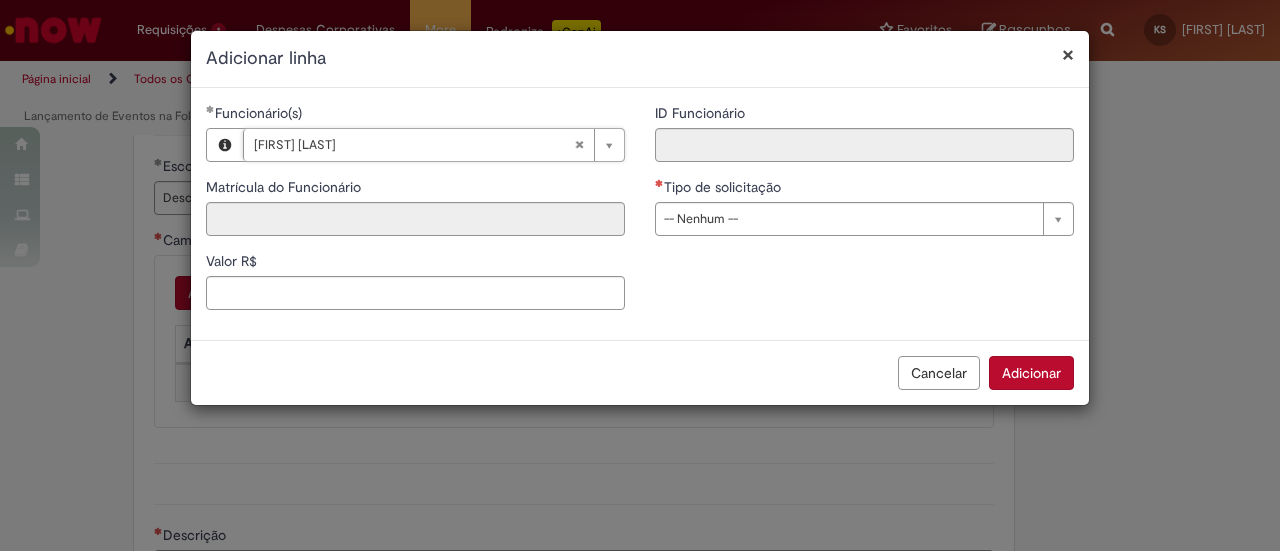 type on "****" 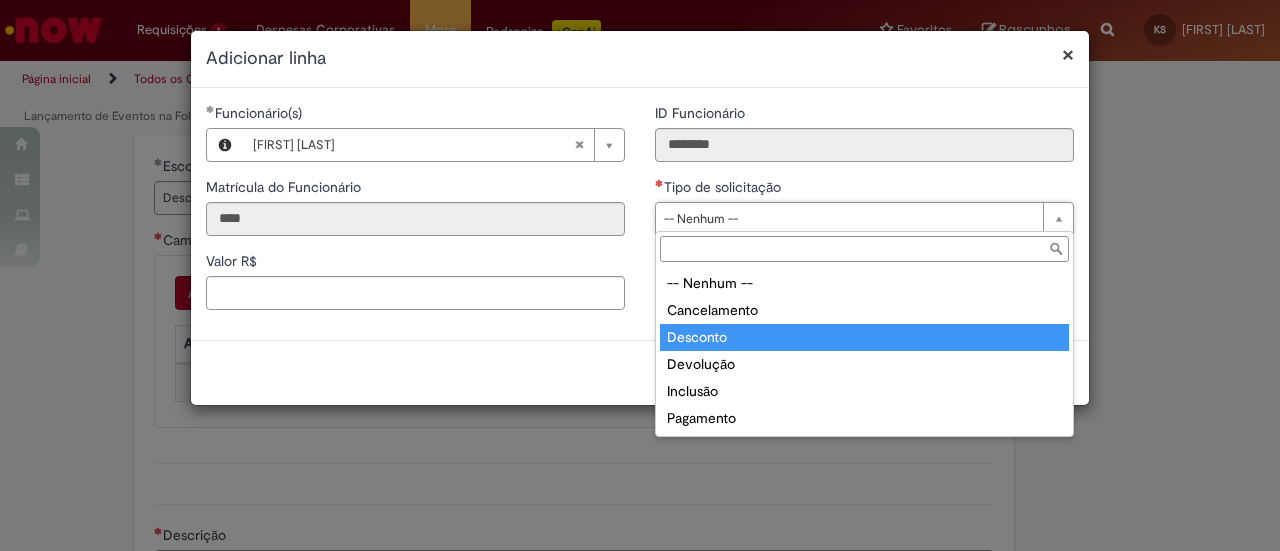 type on "********" 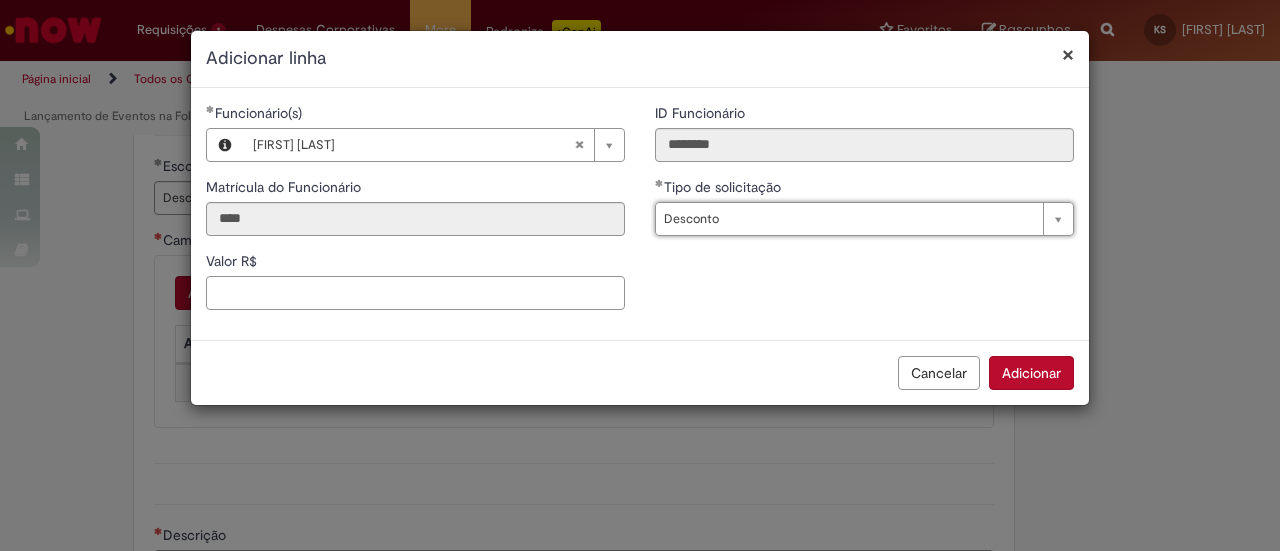 click on "Valor R$" at bounding box center (415, 293) 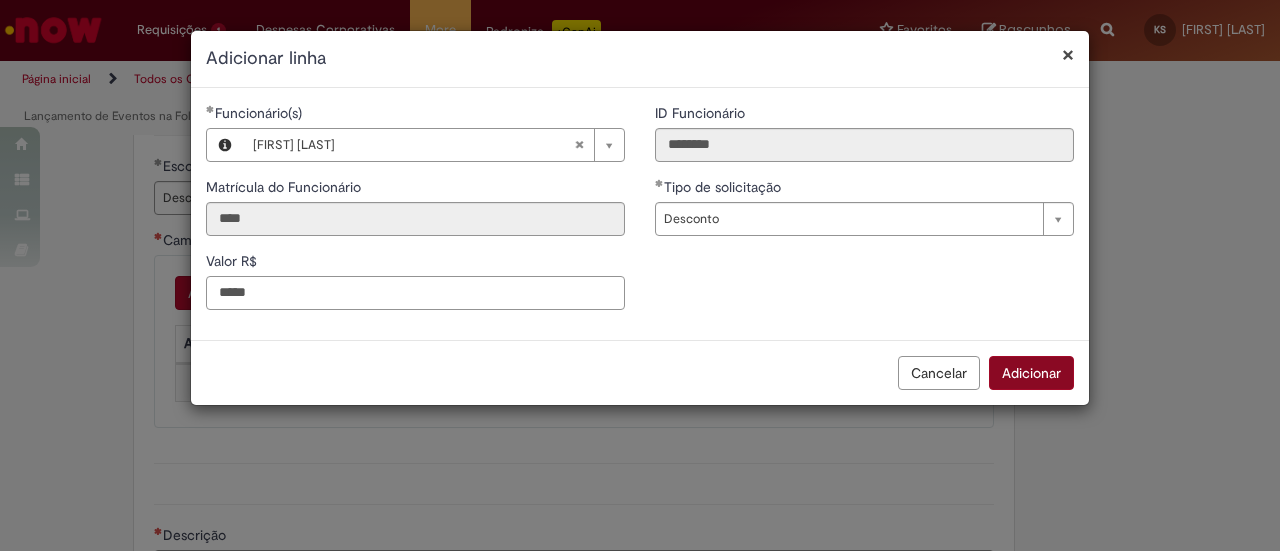 type on "*****" 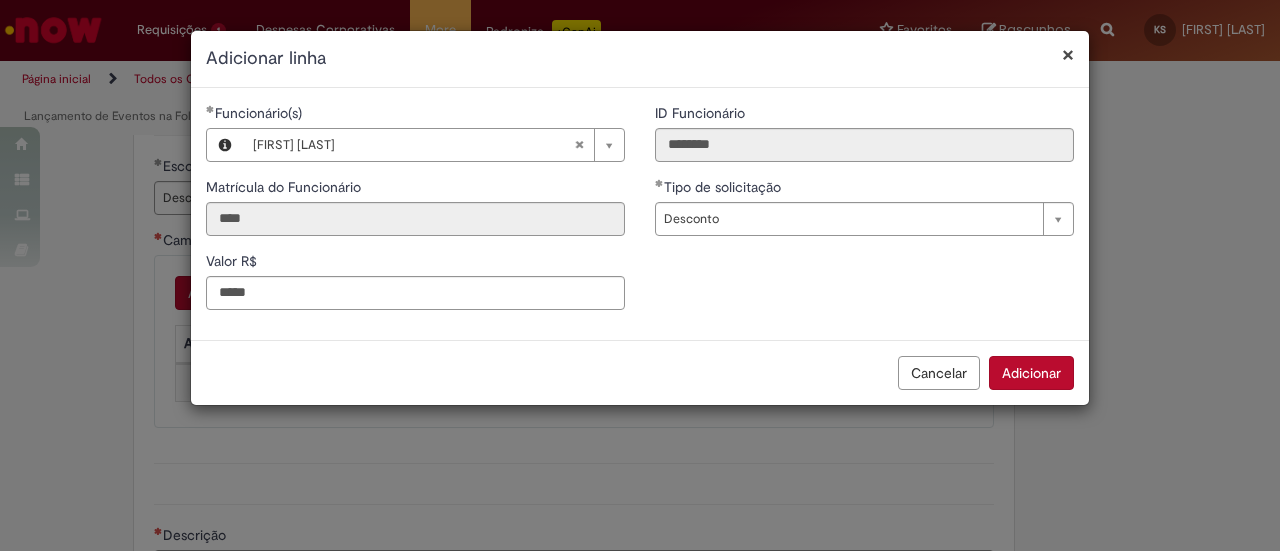 click on "Adicionar" at bounding box center [1031, 373] 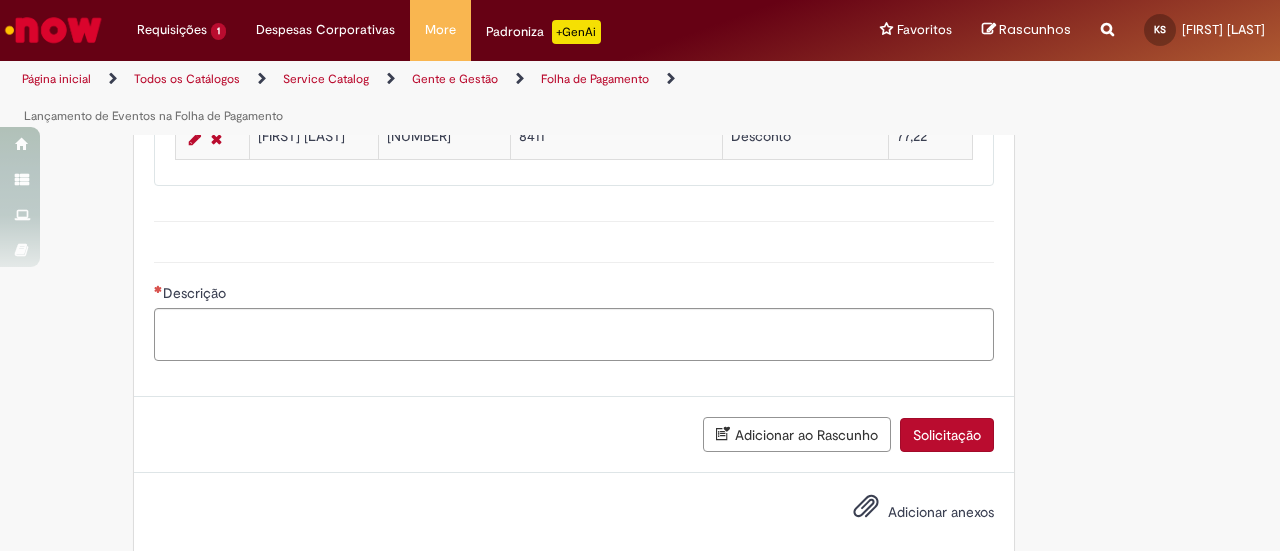 scroll, scrollTop: 1192, scrollLeft: 0, axis: vertical 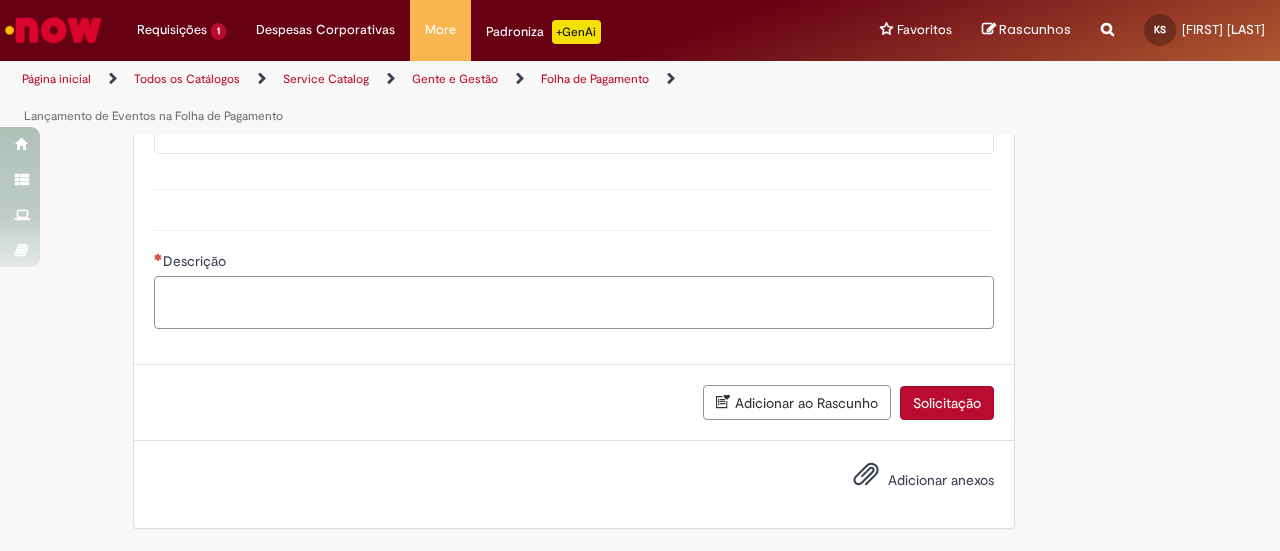 click on "Descrição" at bounding box center (574, 302) 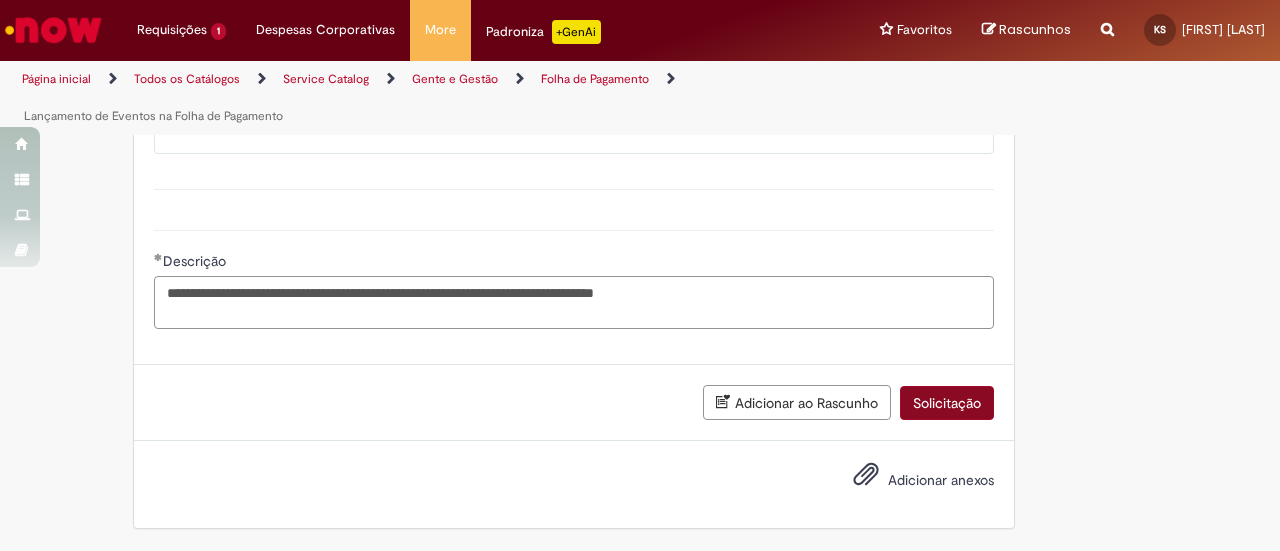 scroll, scrollTop: 992, scrollLeft: 0, axis: vertical 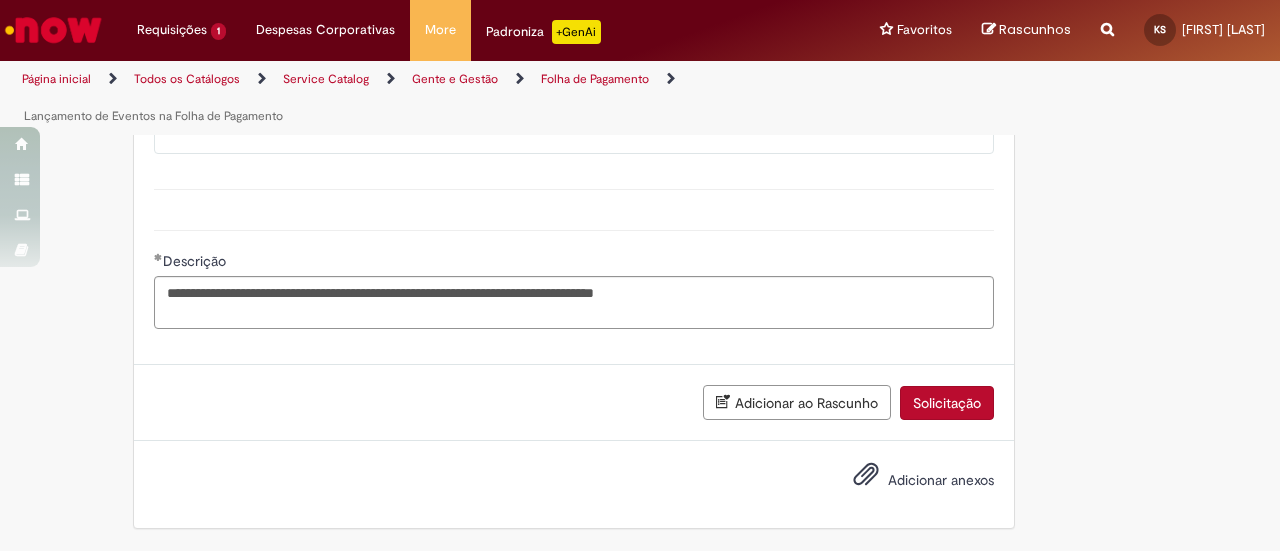 click on "Solicitação" at bounding box center [947, 403] 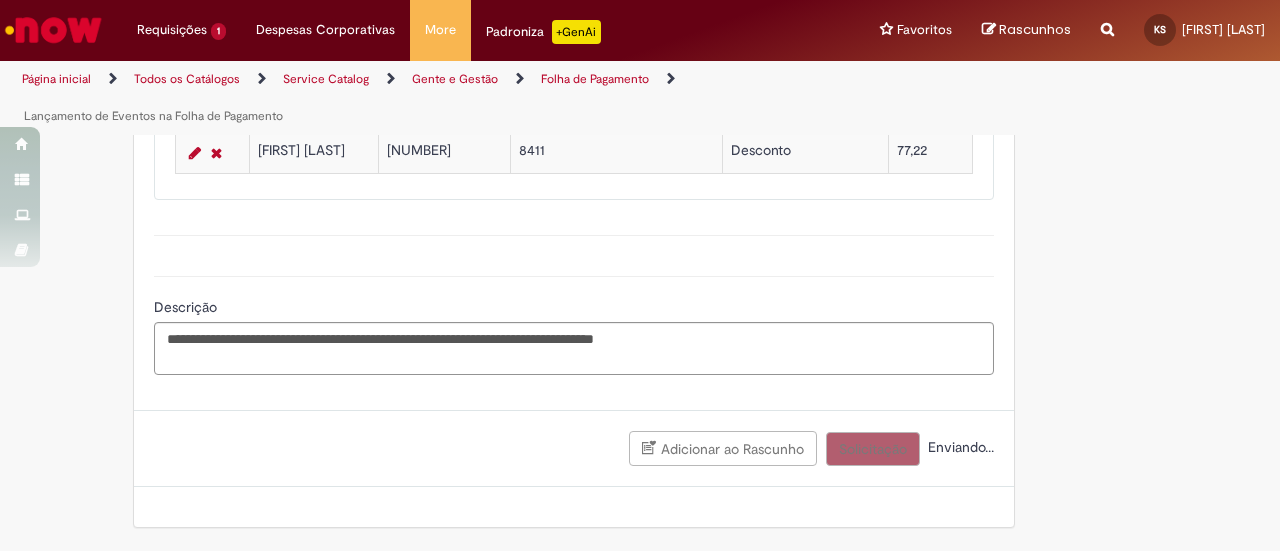 scroll, scrollTop: 1147, scrollLeft: 0, axis: vertical 